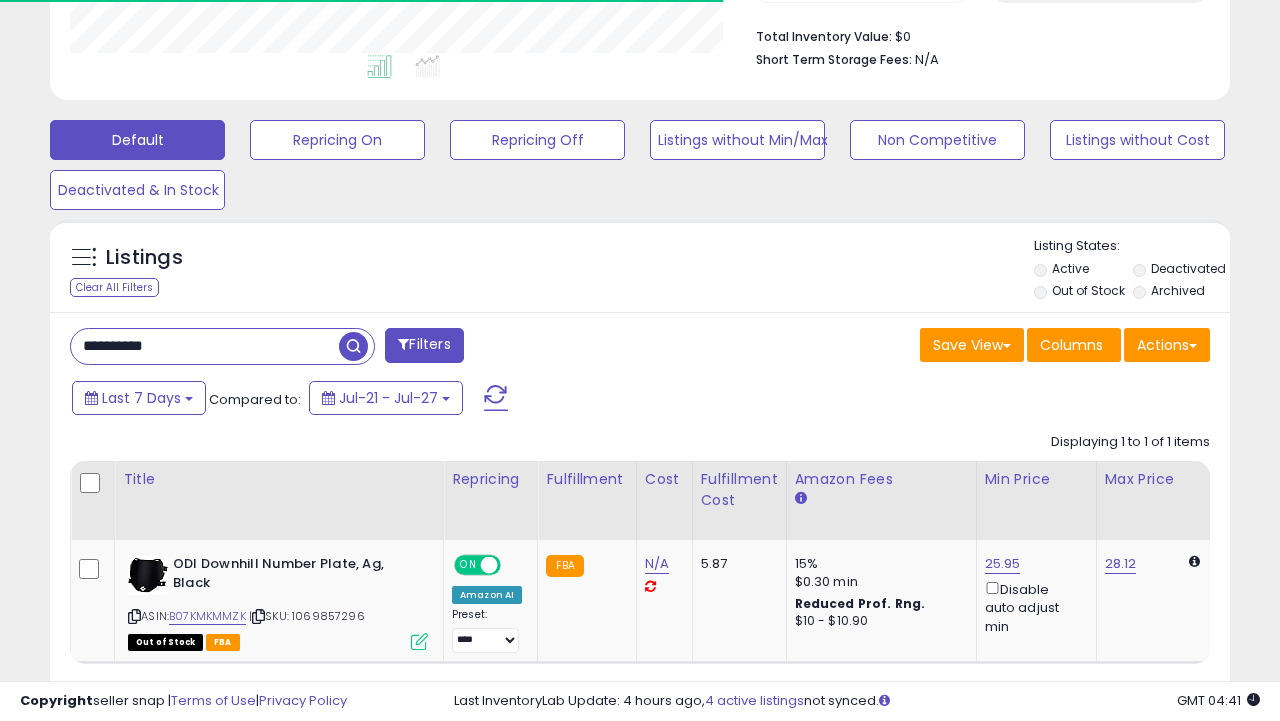 scroll, scrollTop: 510, scrollLeft: 0, axis: vertical 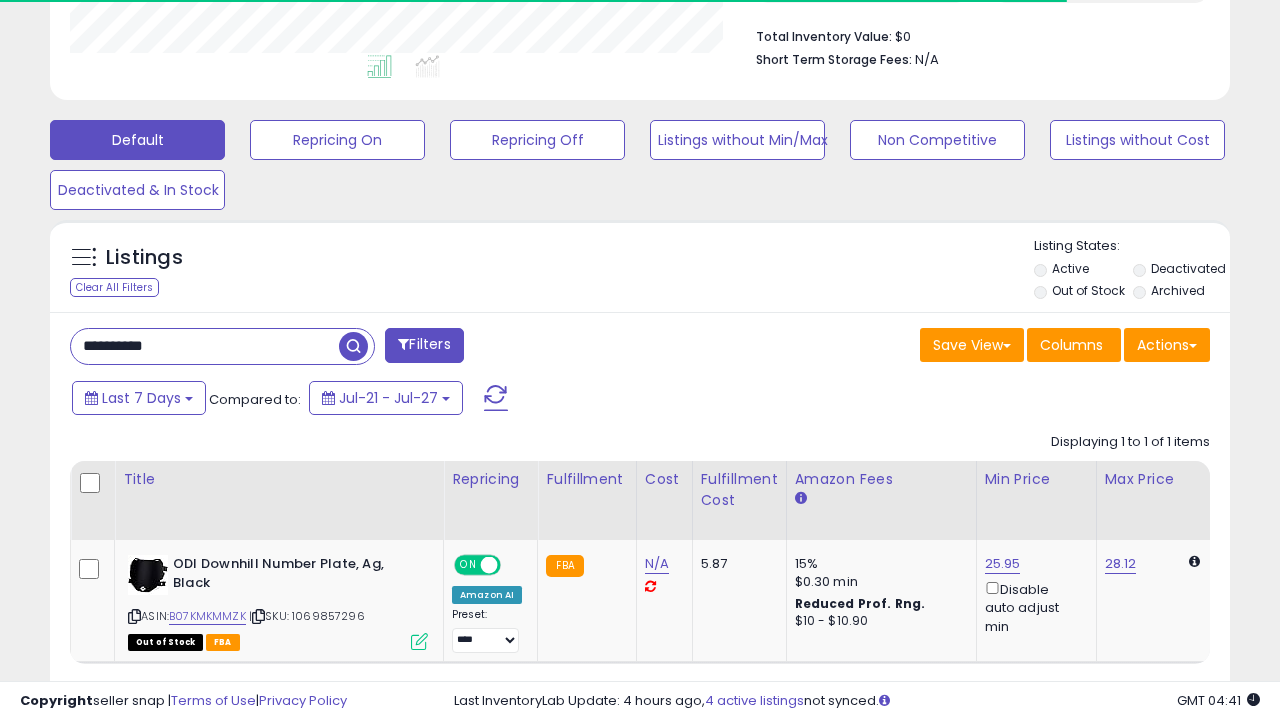 paste 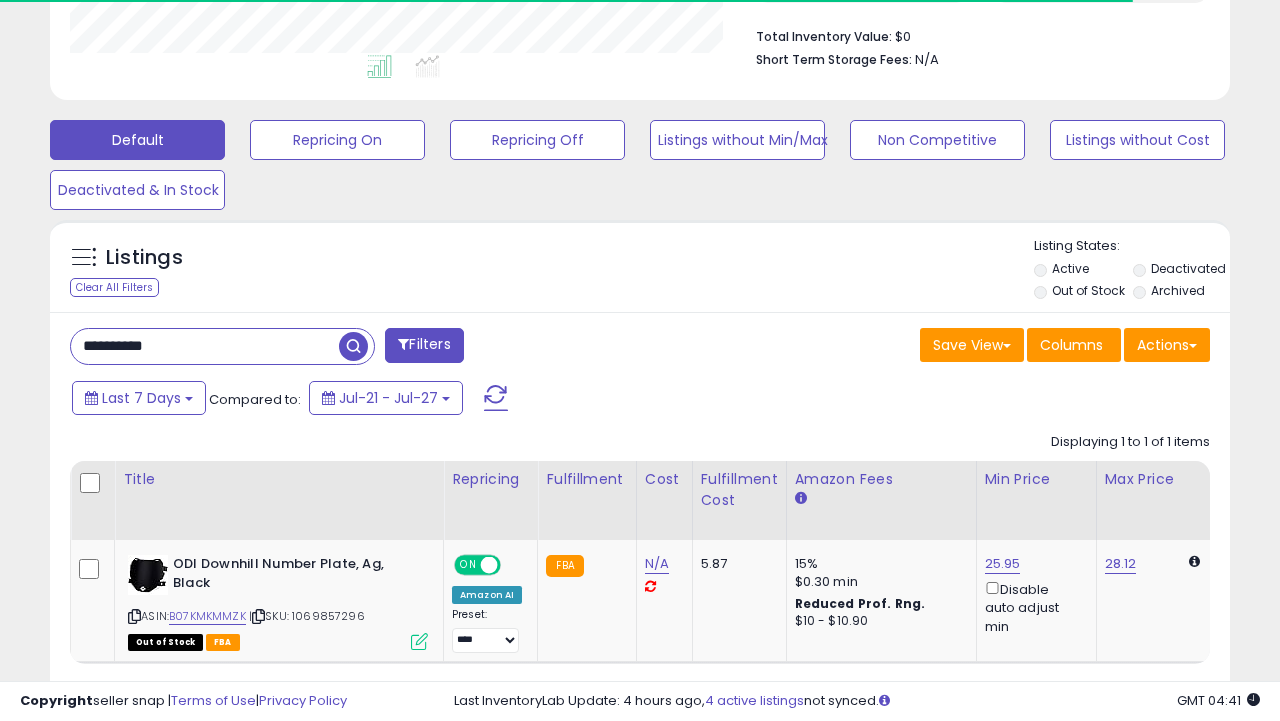 click at bounding box center [353, 346] 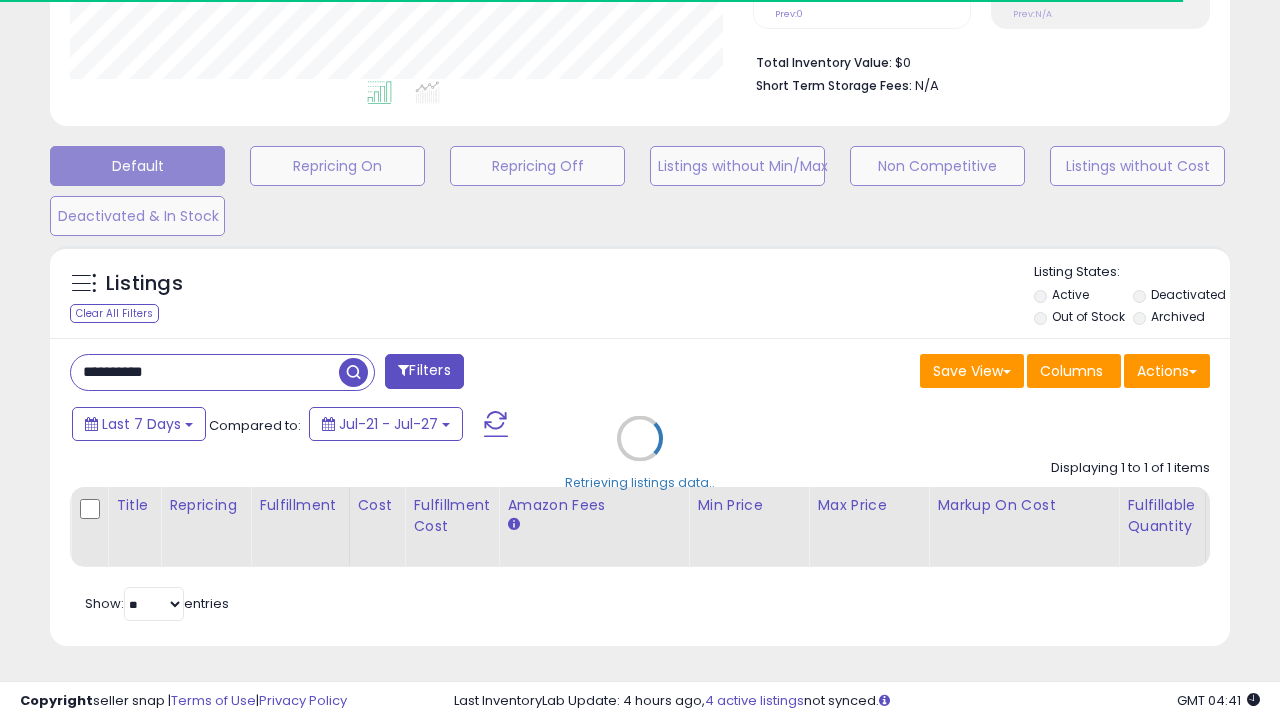 scroll, scrollTop: 510, scrollLeft: 0, axis: vertical 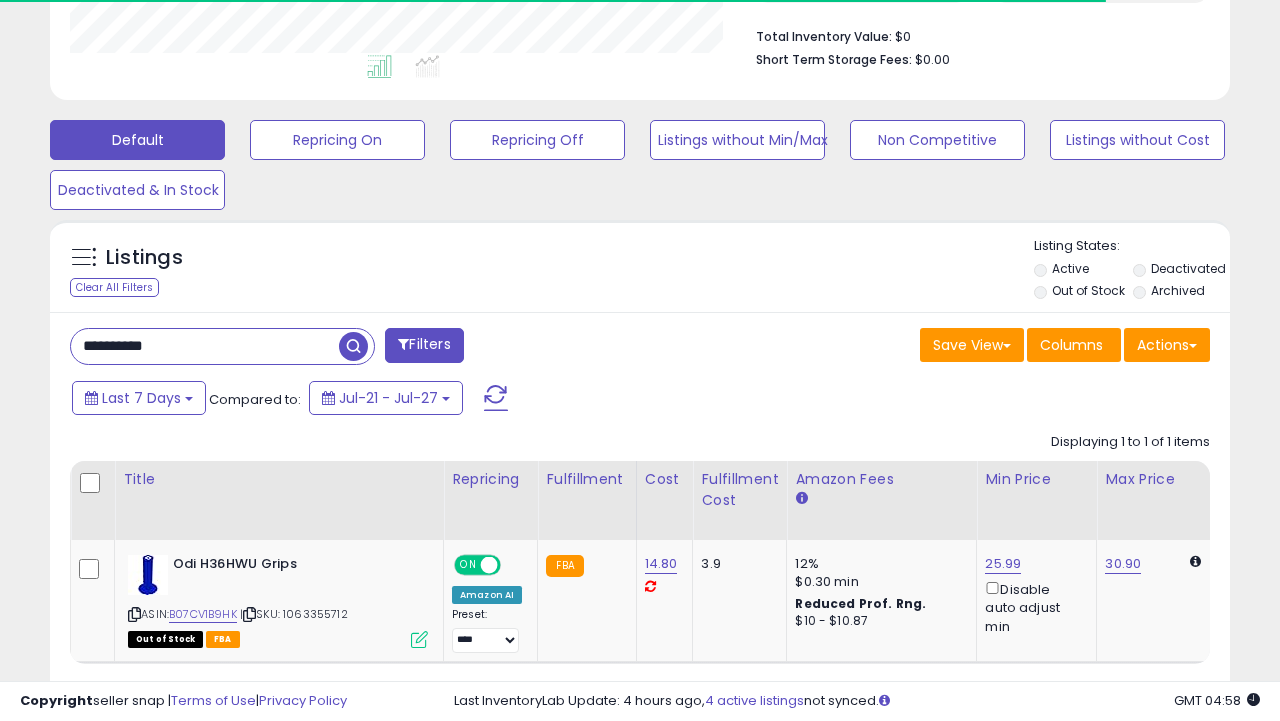 paste 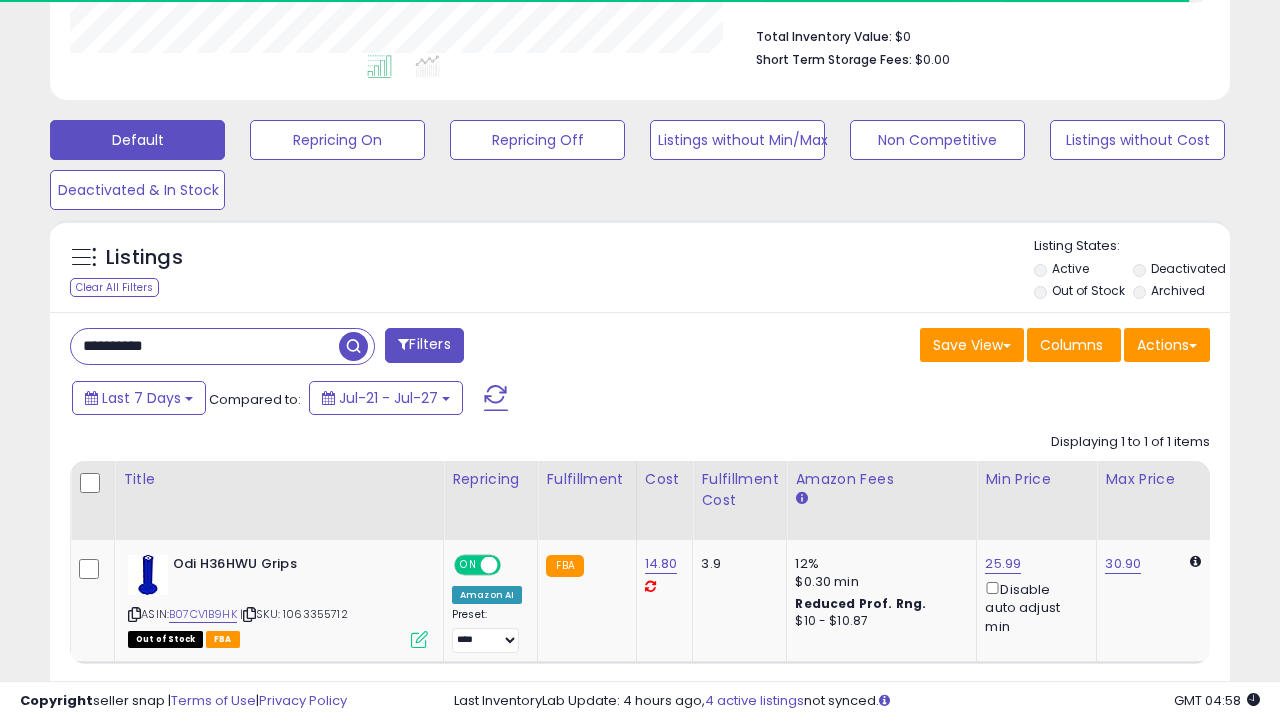 type on "**********" 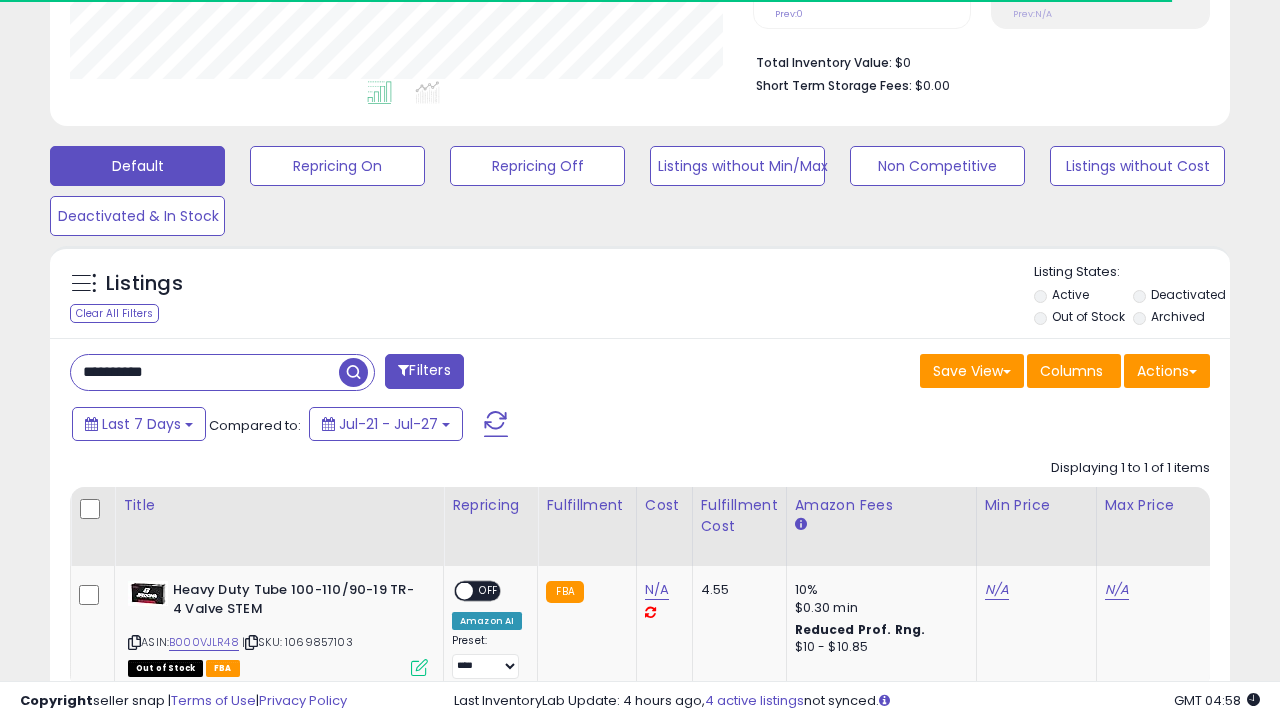 scroll, scrollTop: 510, scrollLeft: 0, axis: vertical 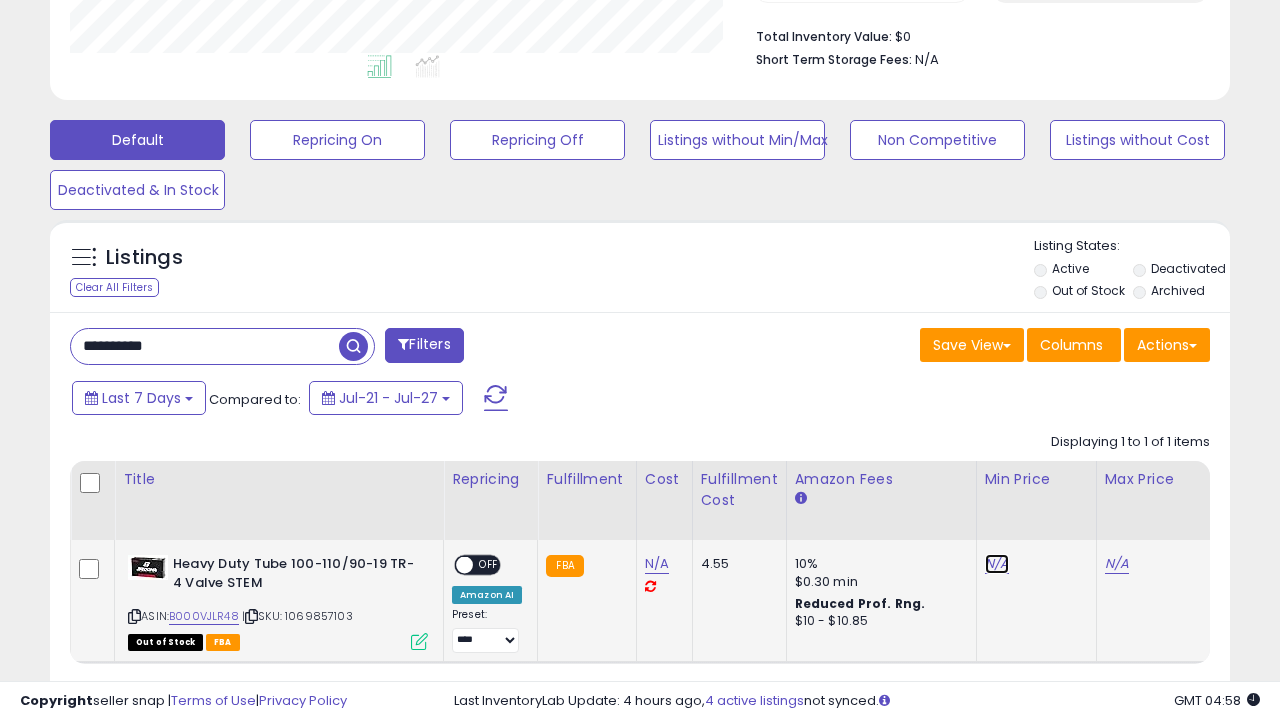 click on "N/A" at bounding box center (997, 564) 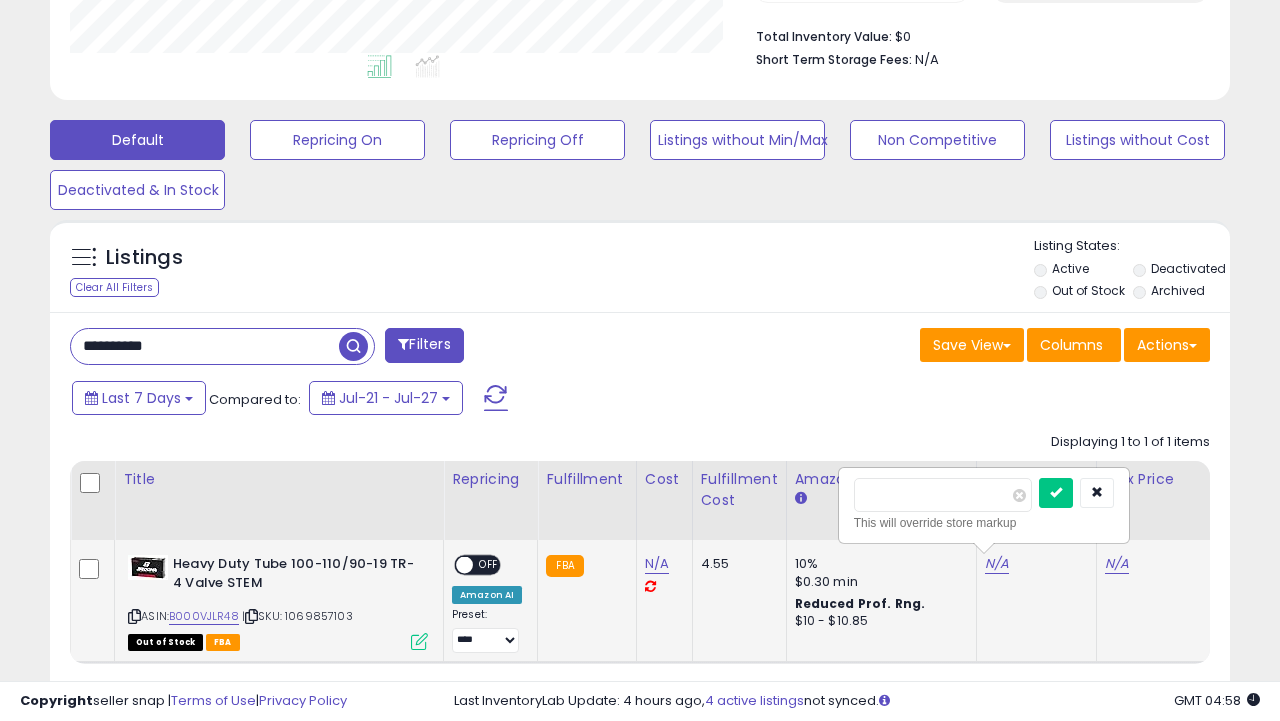 type on "*****" 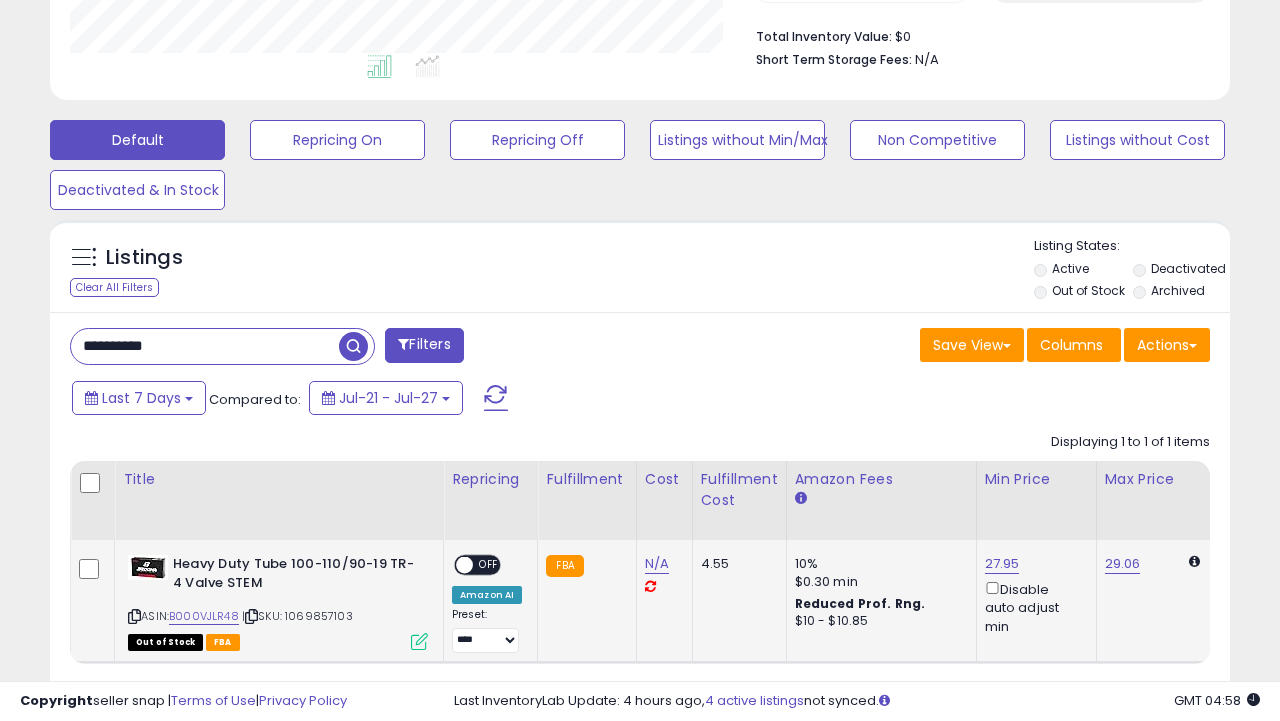 click on "OFF" at bounding box center (489, 565) 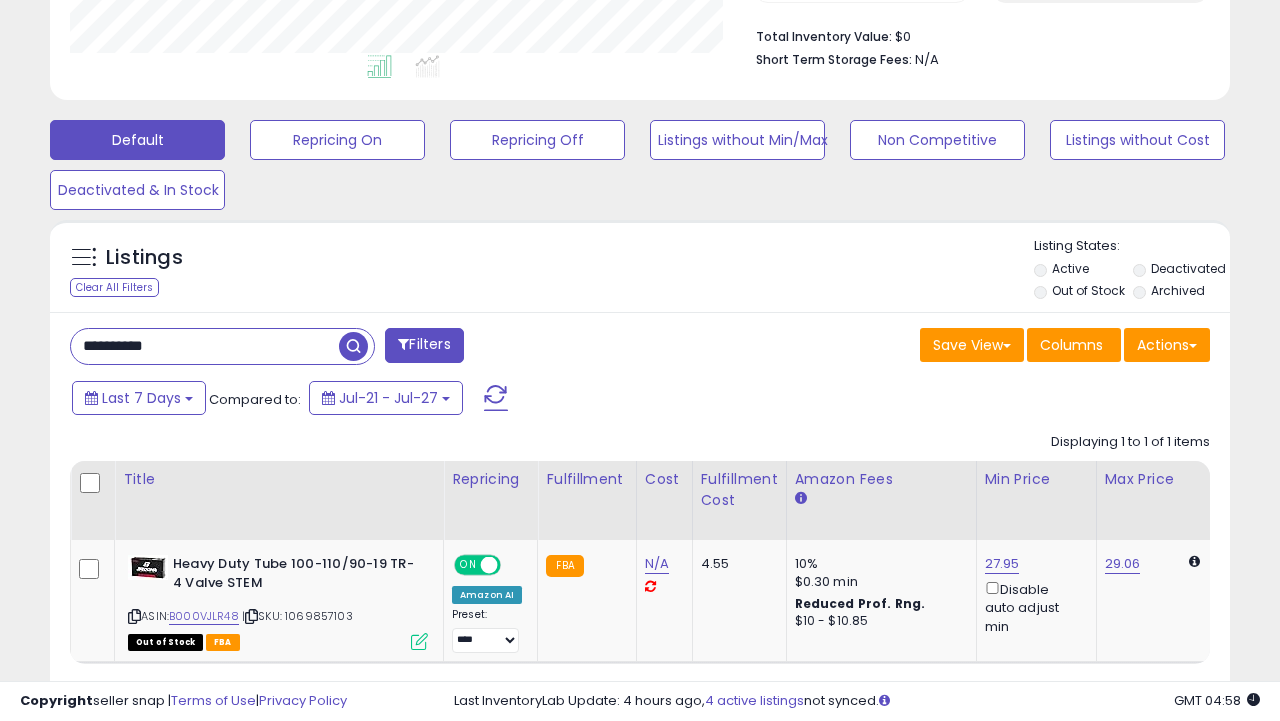 paste 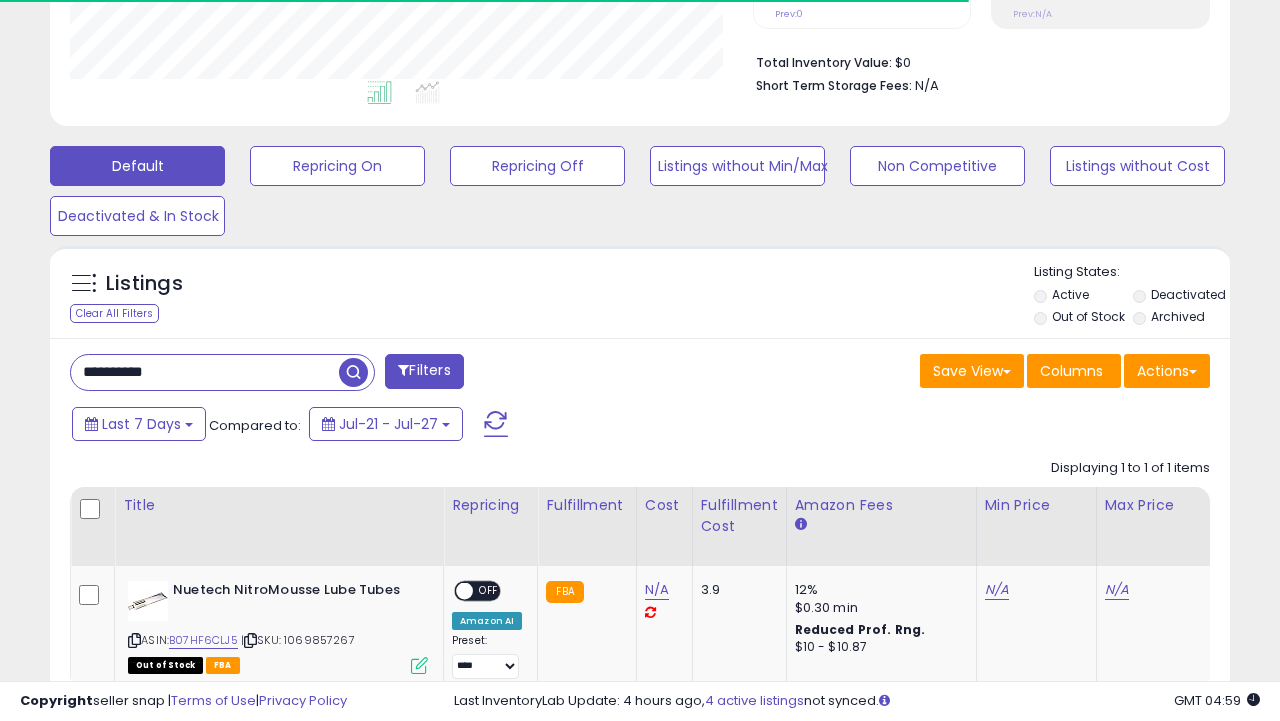 scroll, scrollTop: 510, scrollLeft: 0, axis: vertical 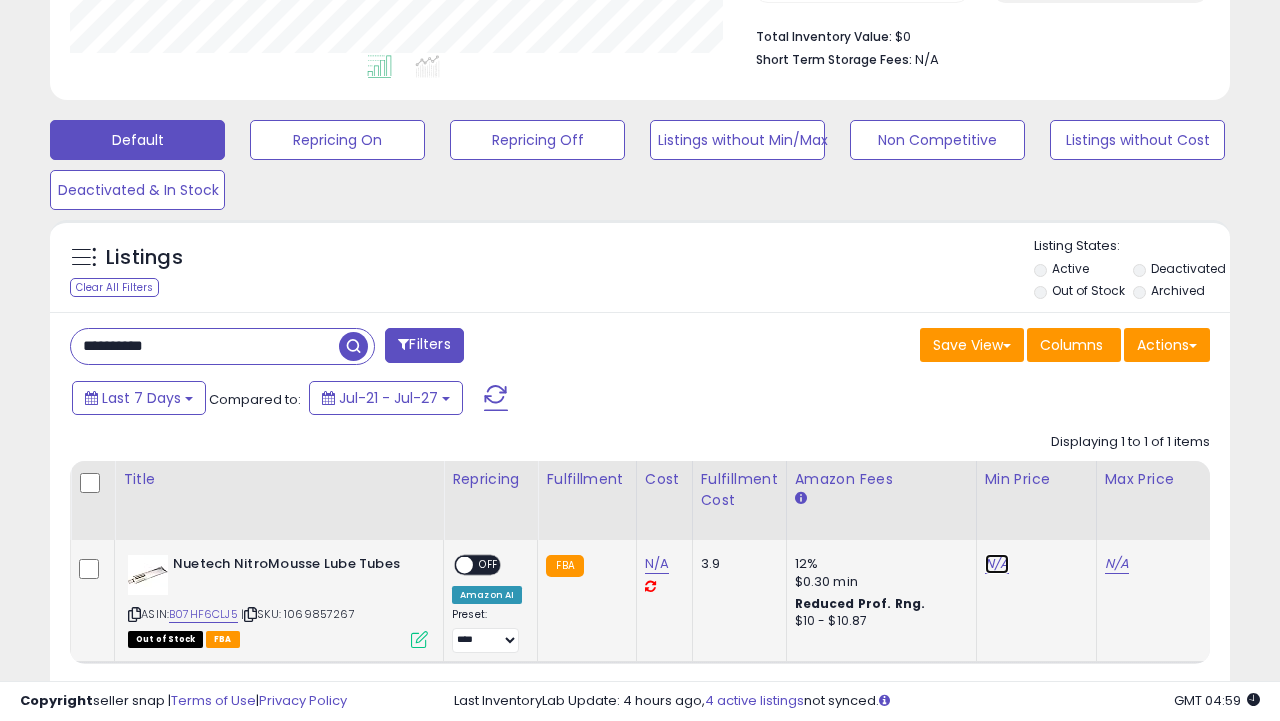 click on "N/A" at bounding box center (997, 564) 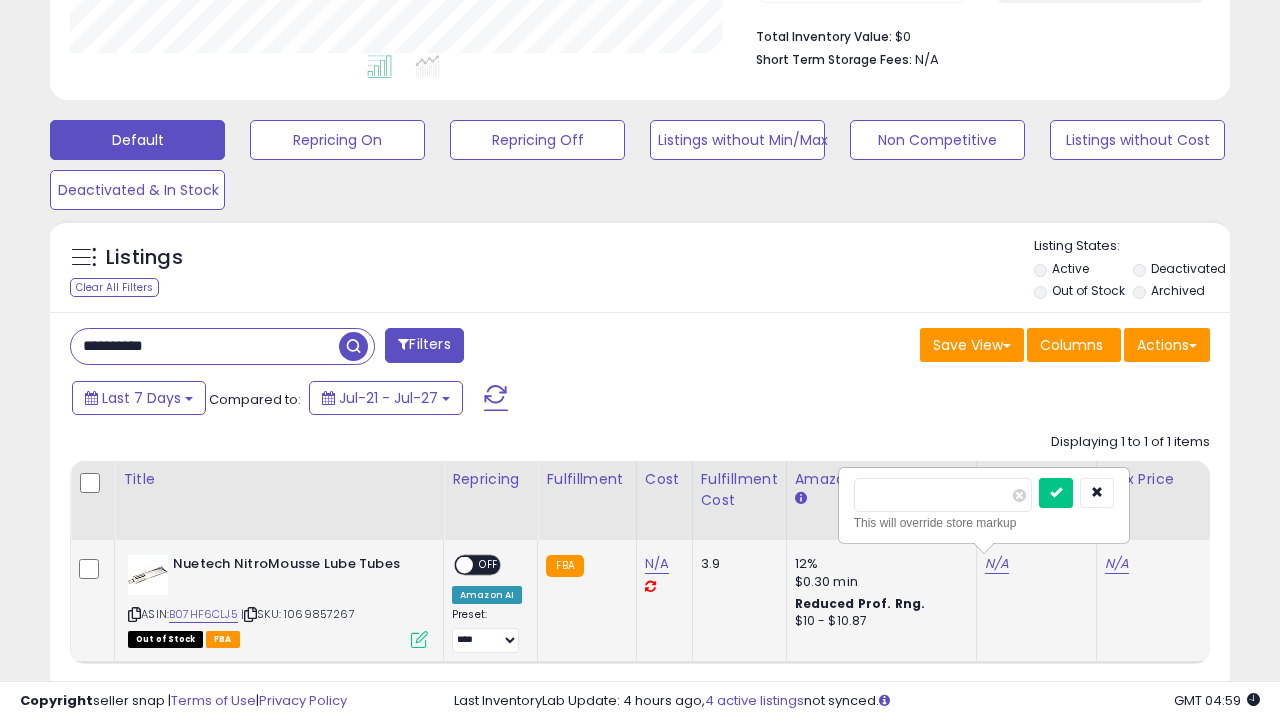 type on "*****" 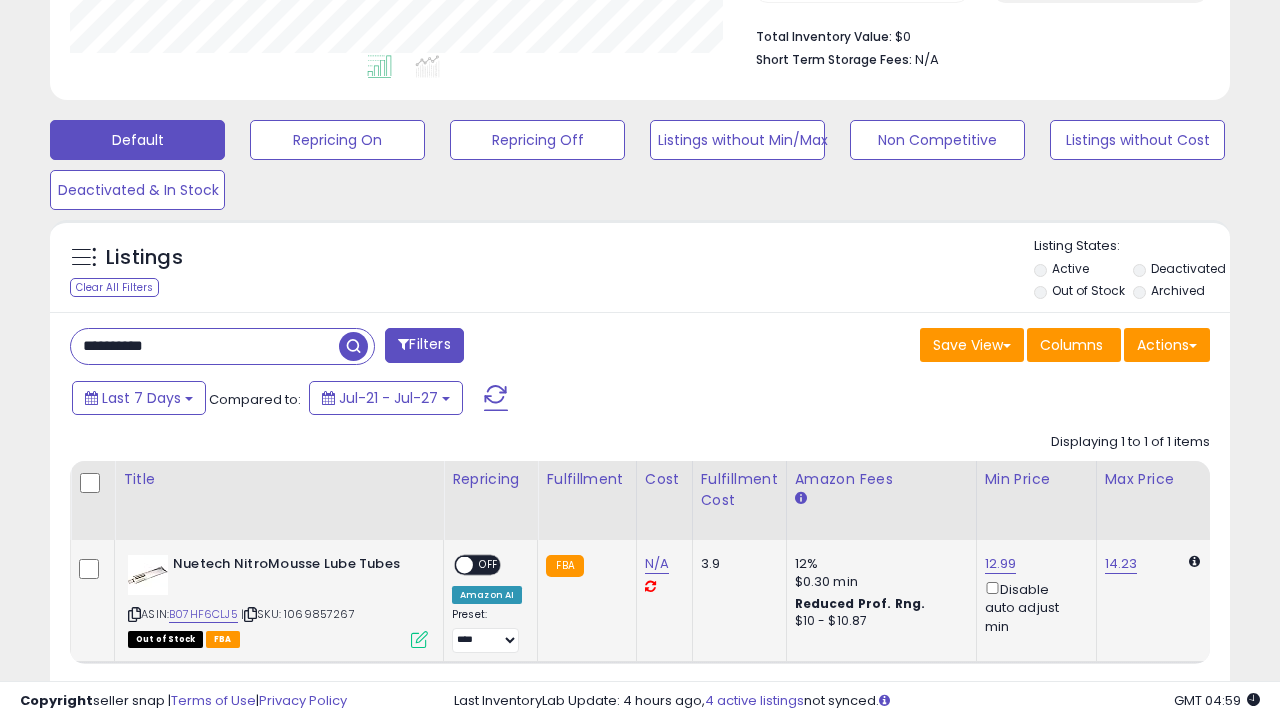 click on "OFF" at bounding box center [489, 565] 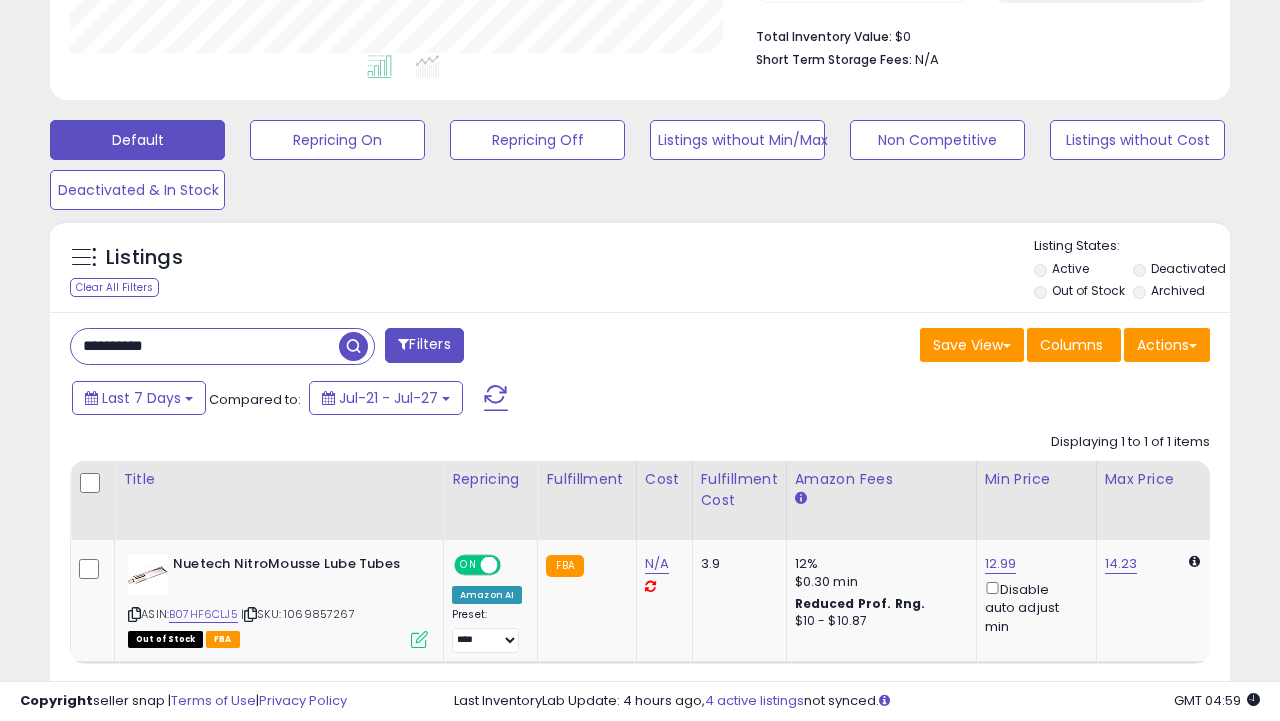 paste 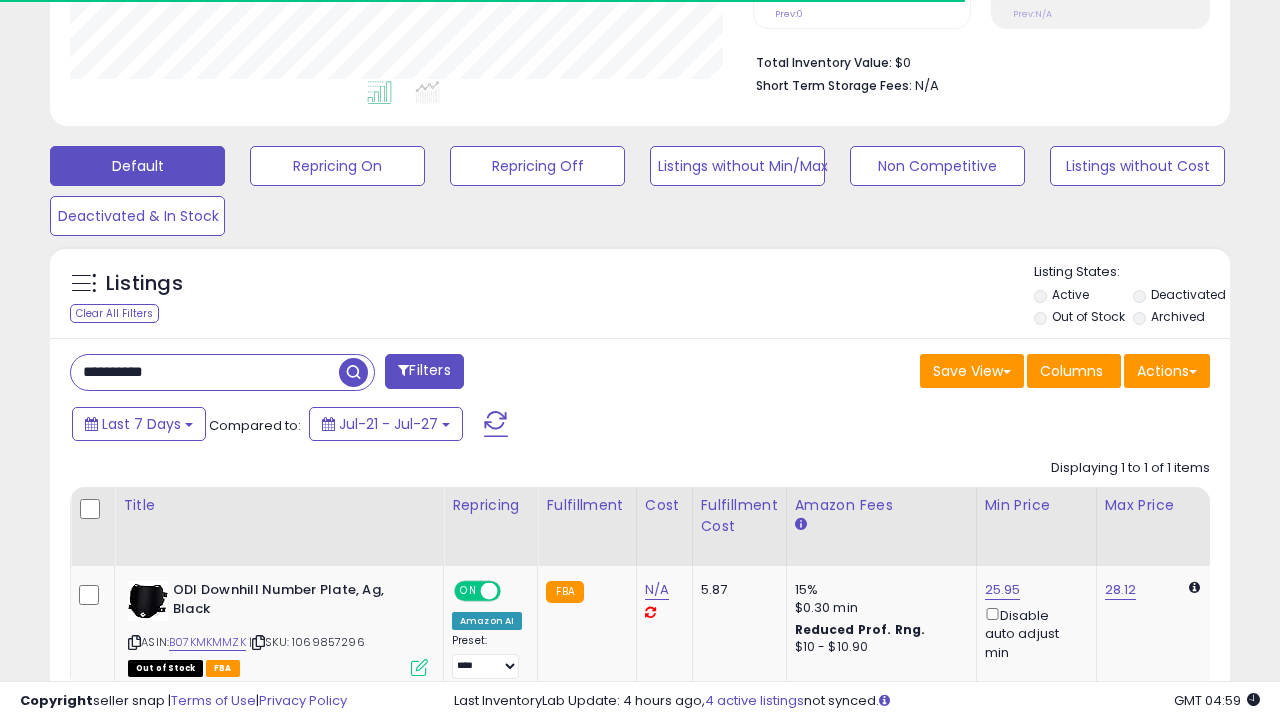 scroll, scrollTop: 510, scrollLeft: 0, axis: vertical 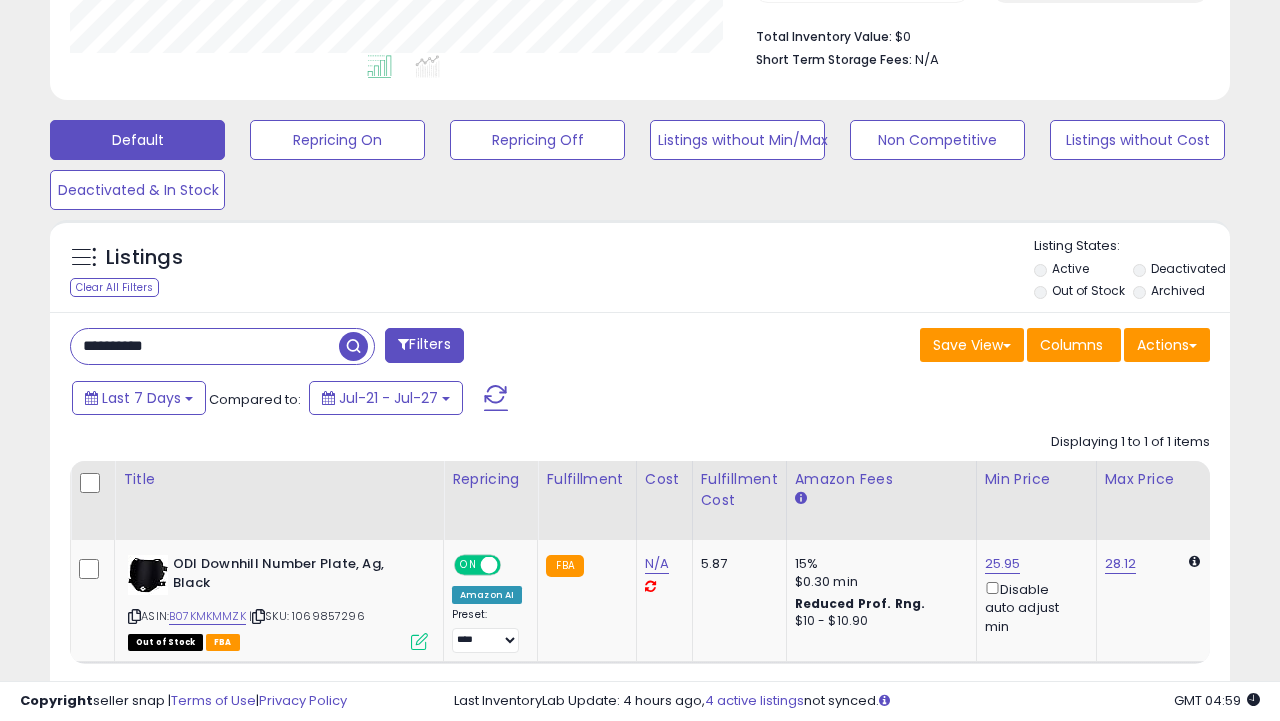 paste 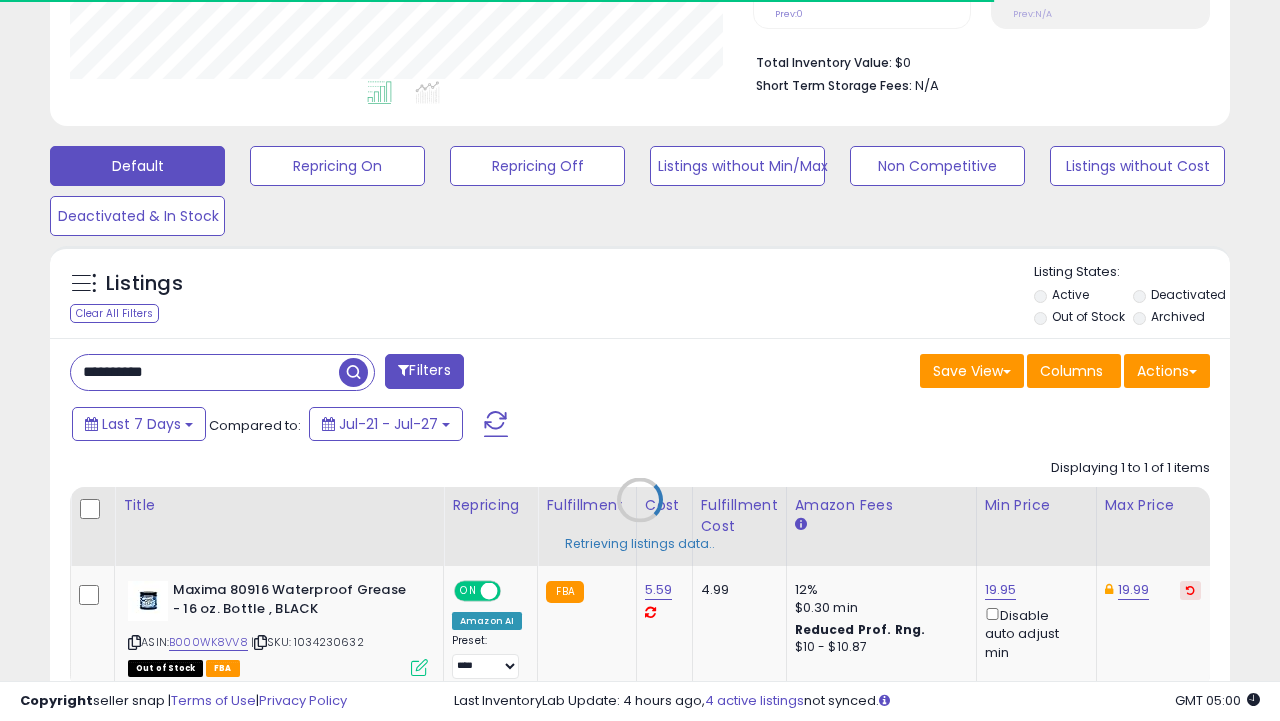 scroll, scrollTop: 510, scrollLeft: 0, axis: vertical 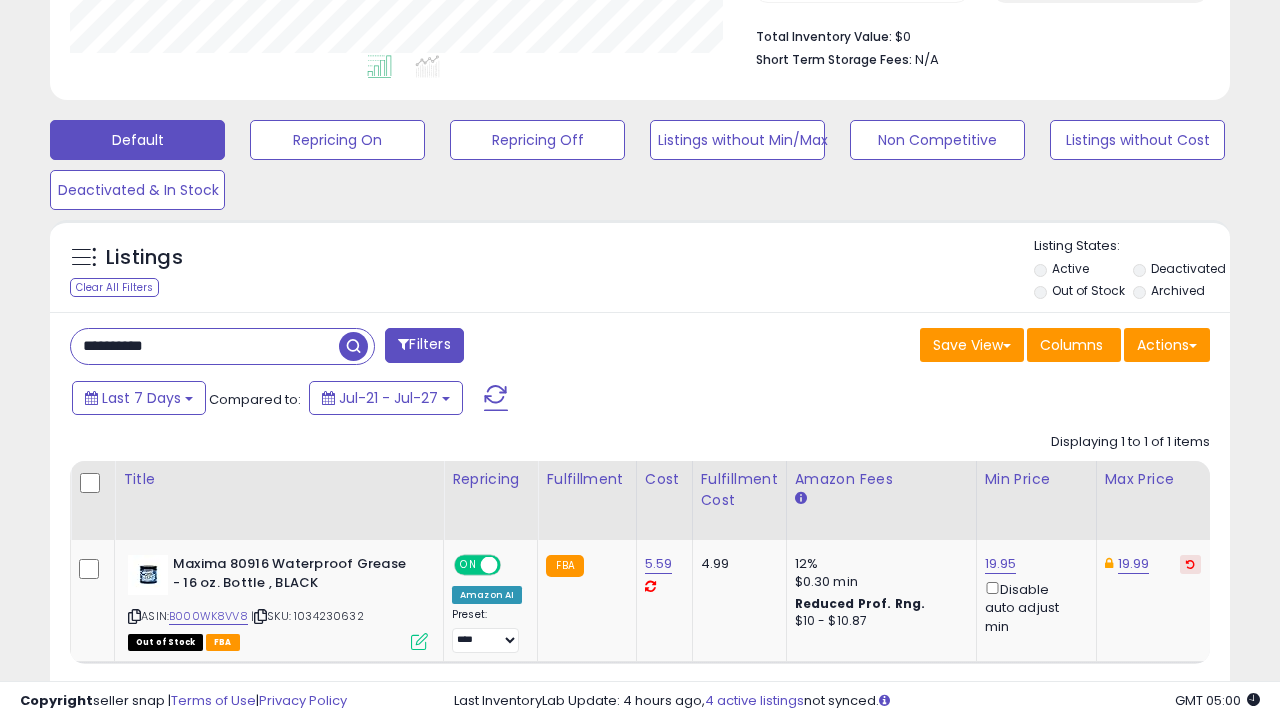 paste 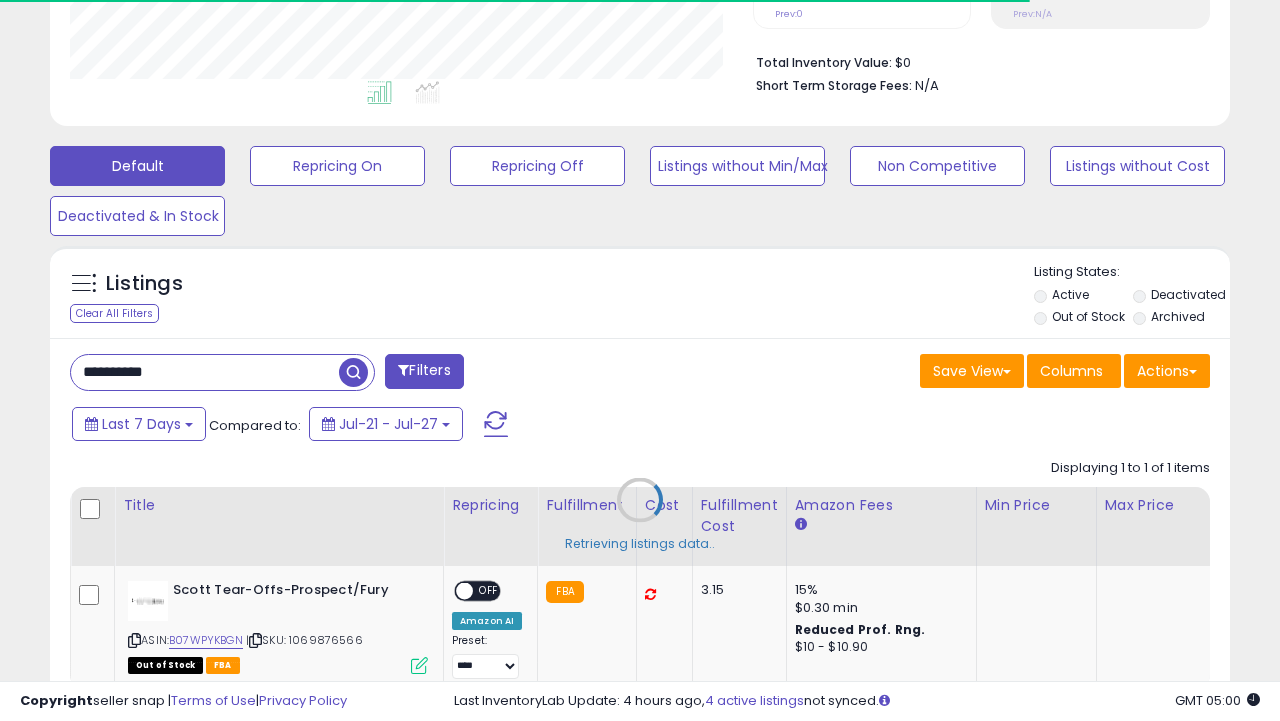 scroll, scrollTop: 510, scrollLeft: 0, axis: vertical 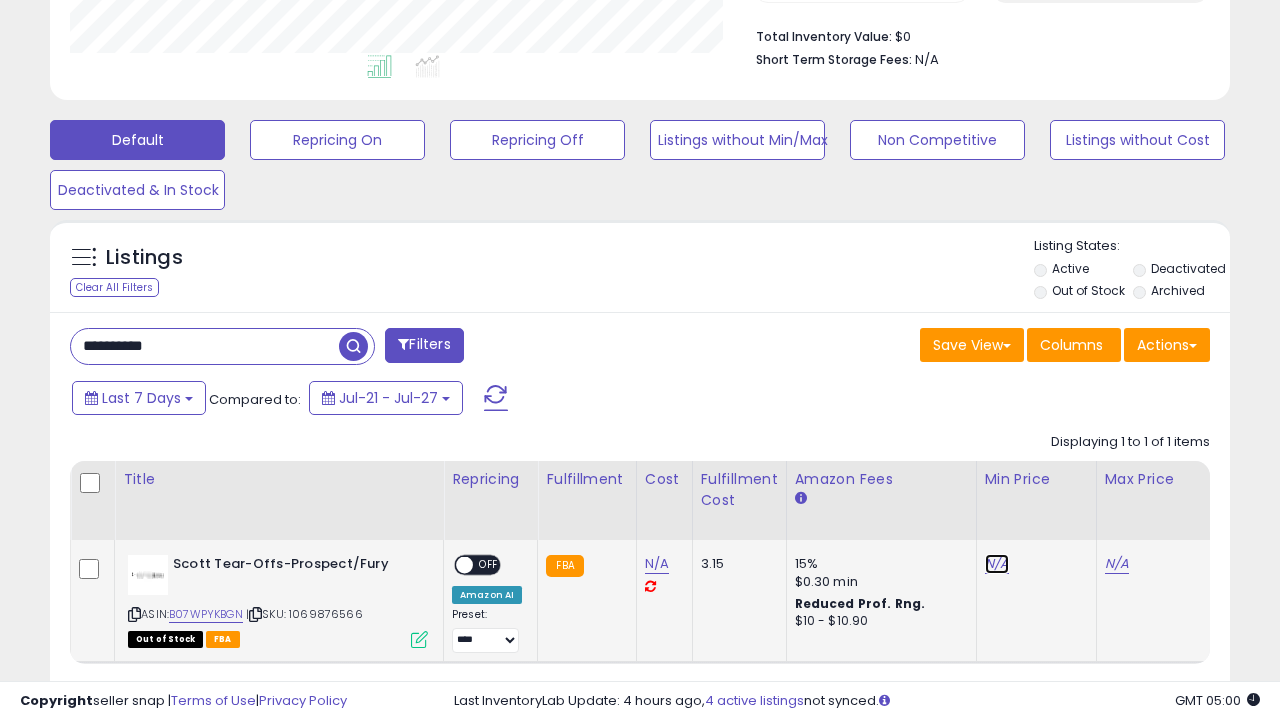 click on "N/A" at bounding box center [997, 564] 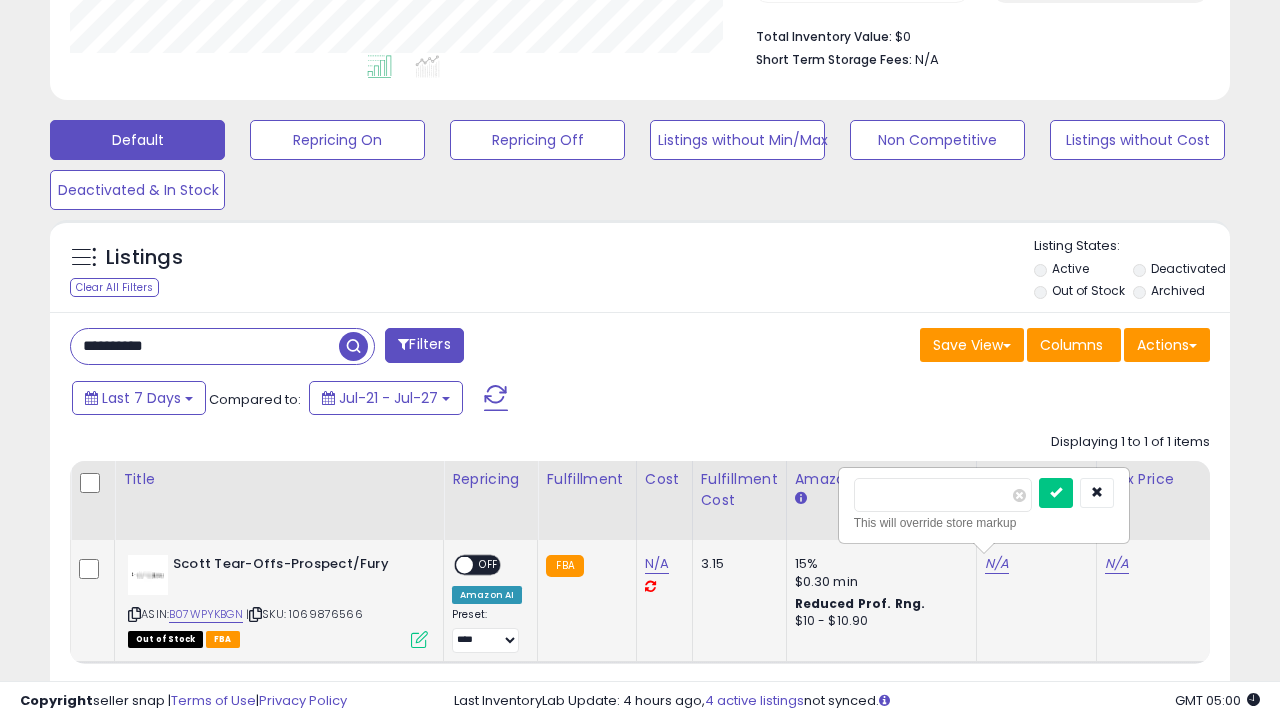 type on "*****" 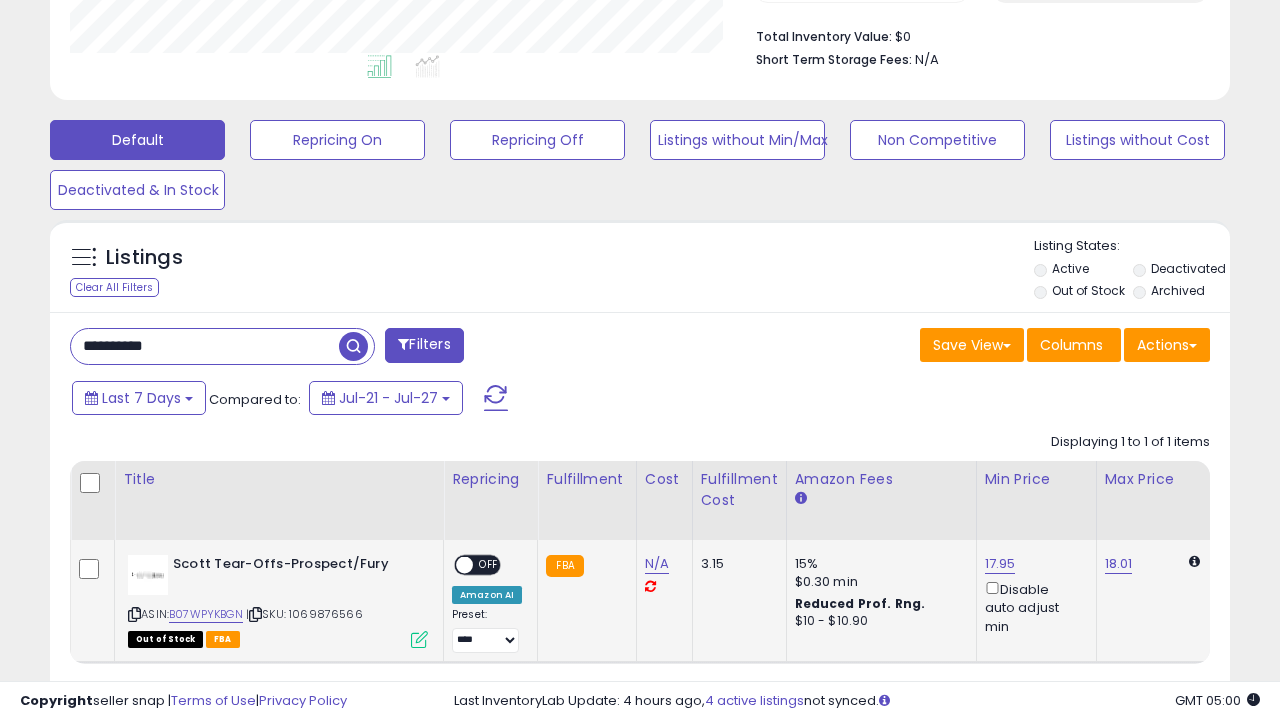 click on "OFF" at bounding box center [489, 565] 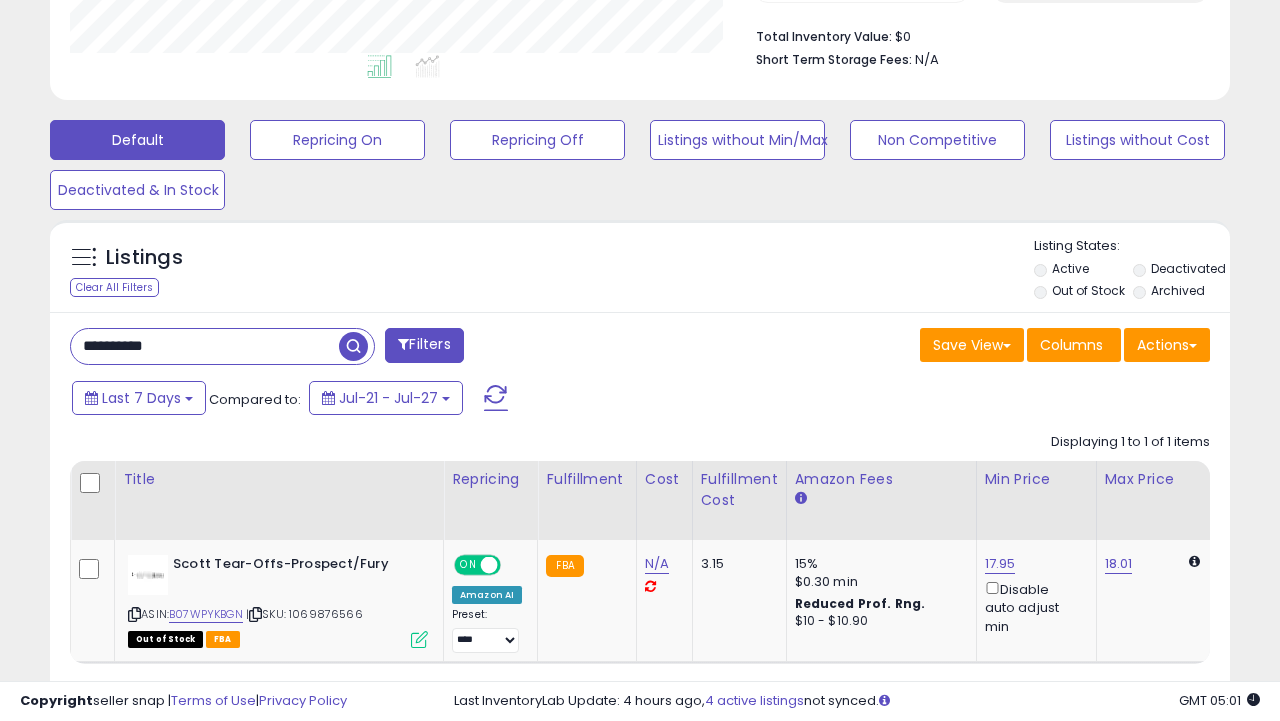 paste 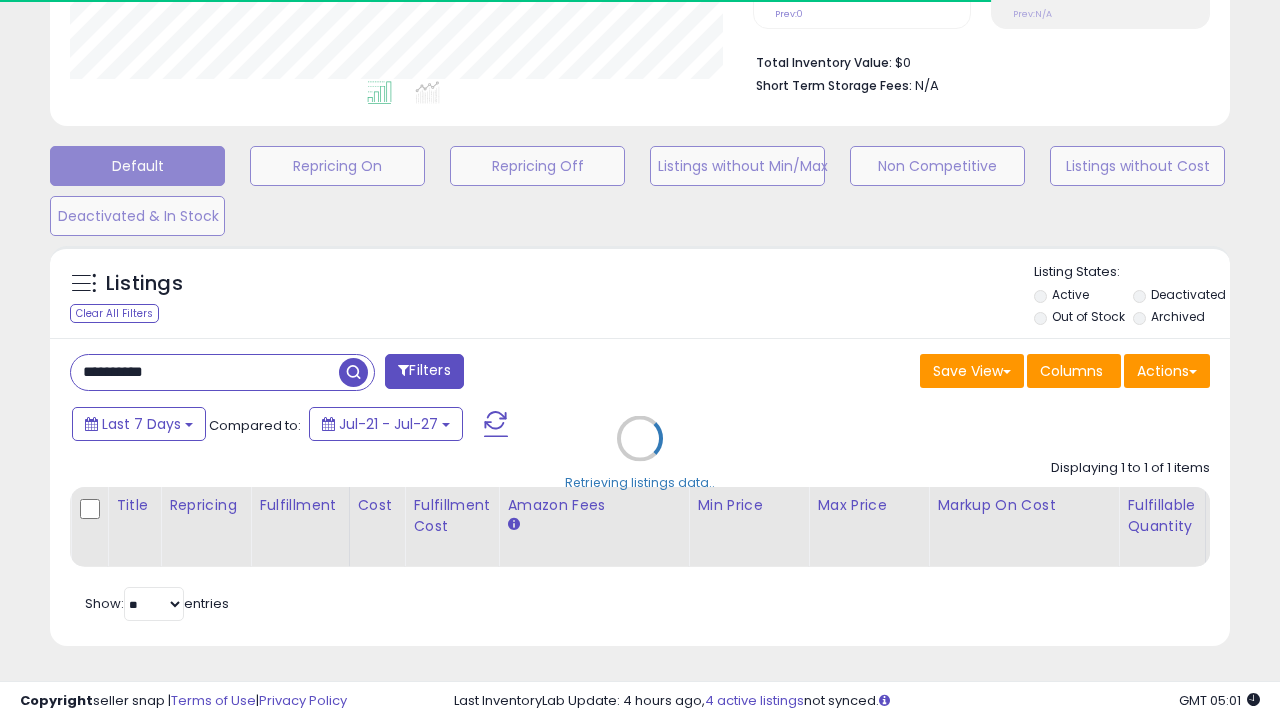 scroll, scrollTop: 510, scrollLeft: 0, axis: vertical 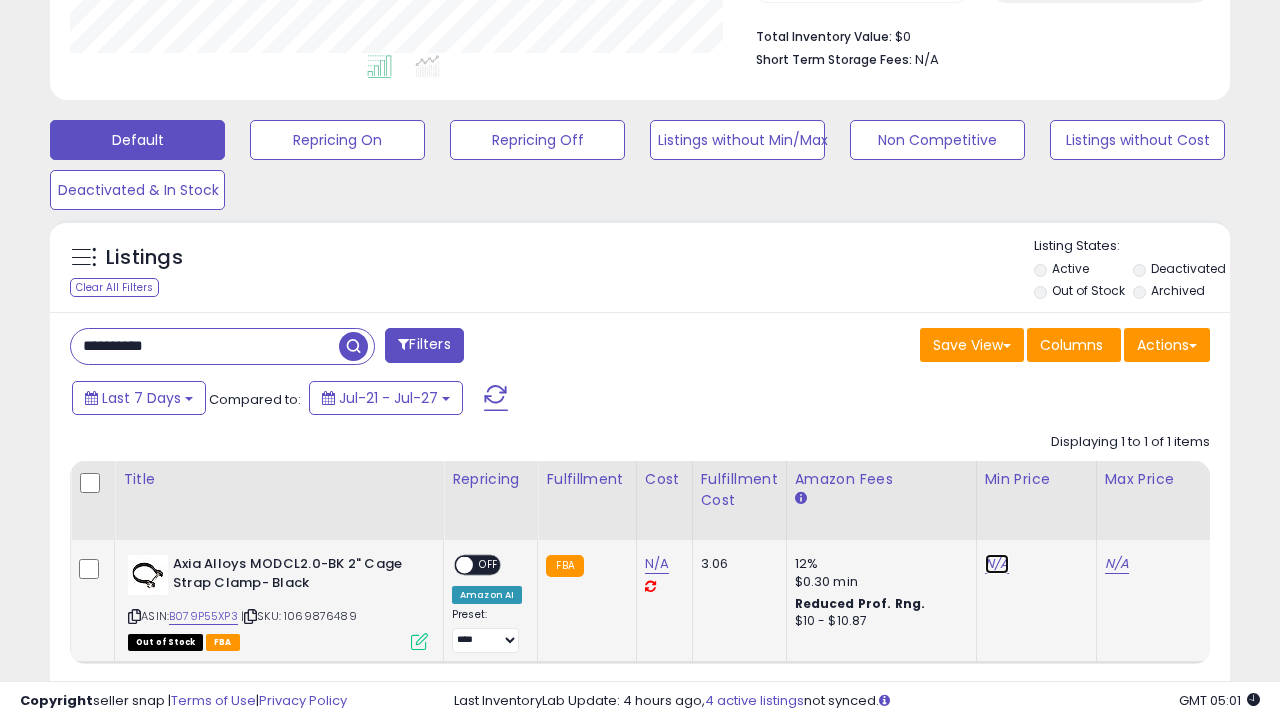 click on "N/A" at bounding box center (997, 564) 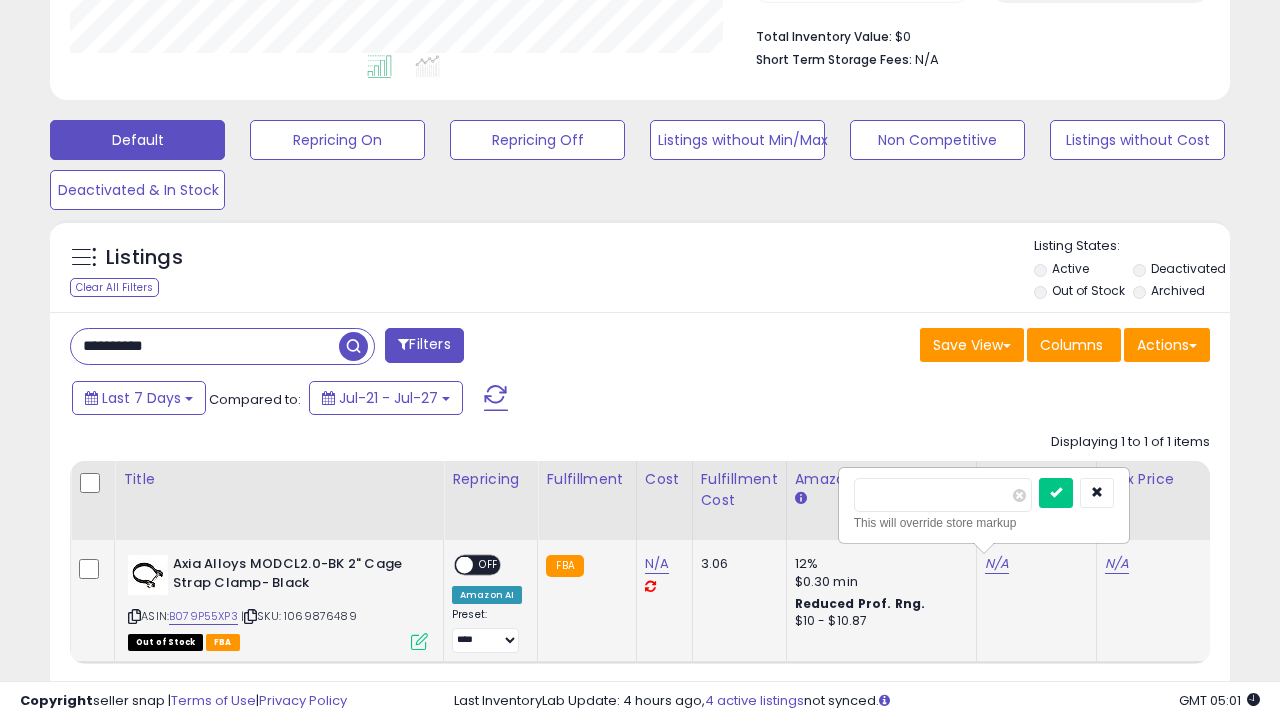type on "*****" 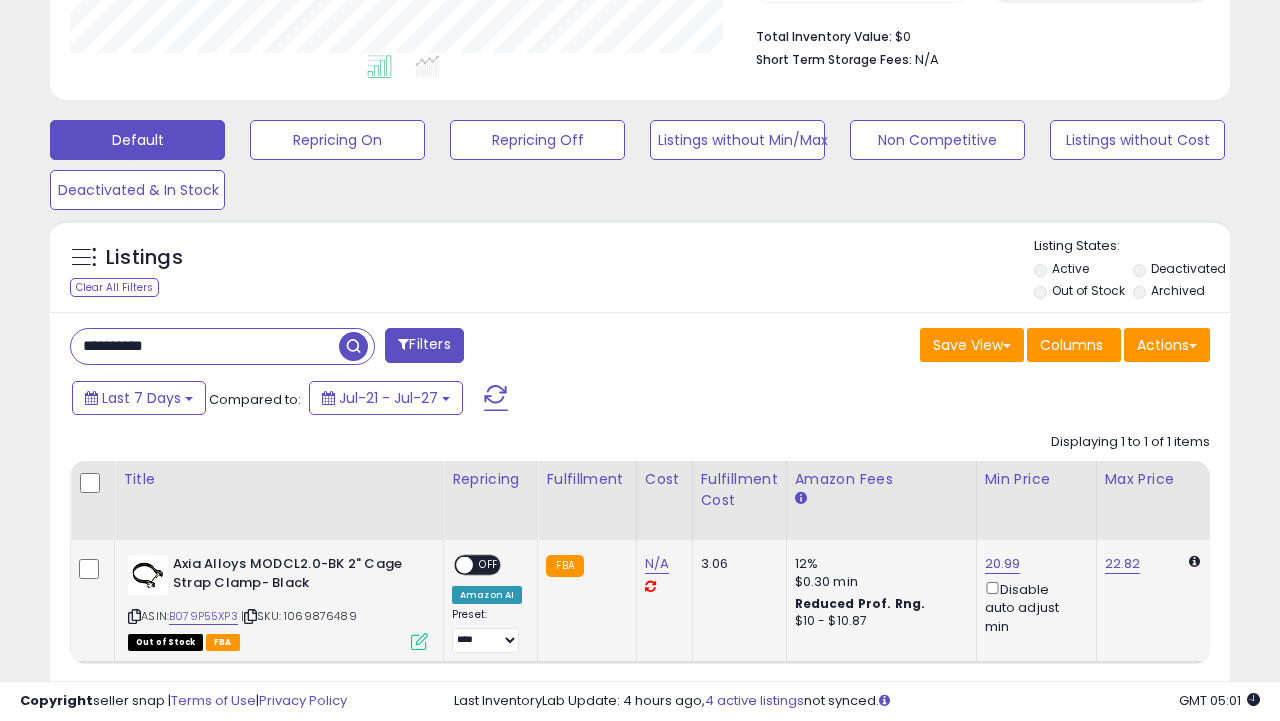 click on "OFF" at bounding box center (489, 565) 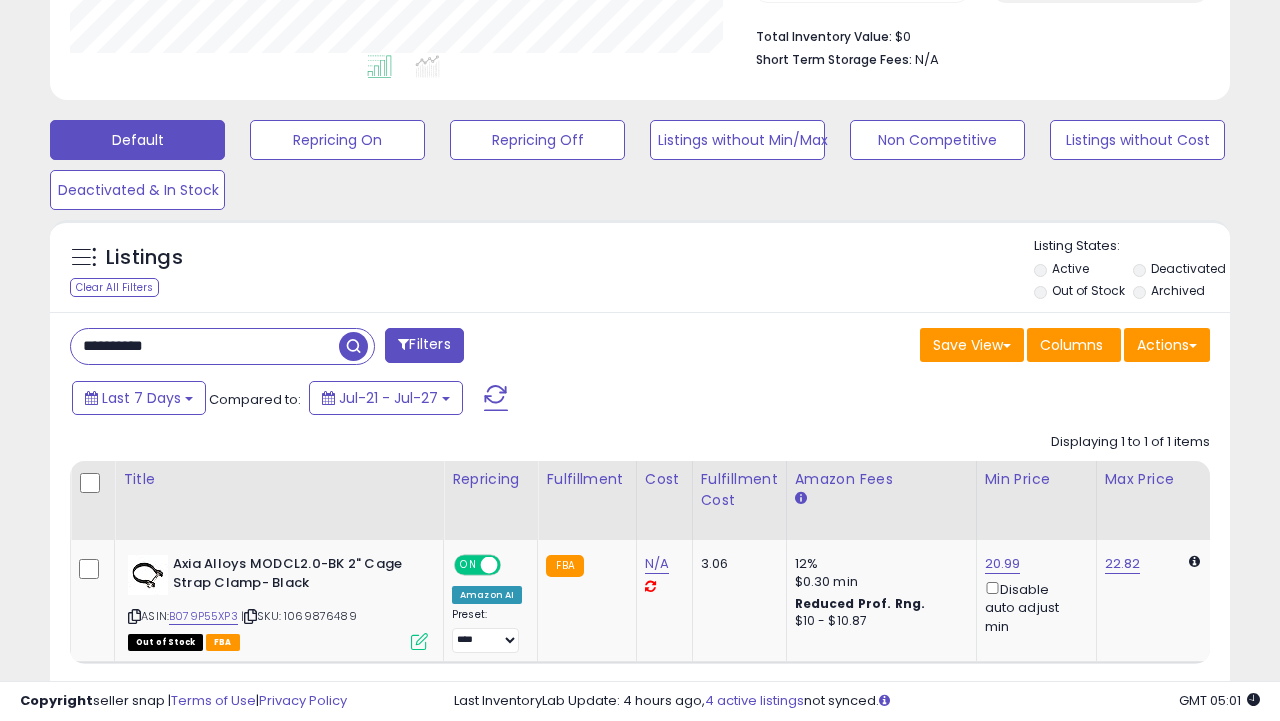 paste 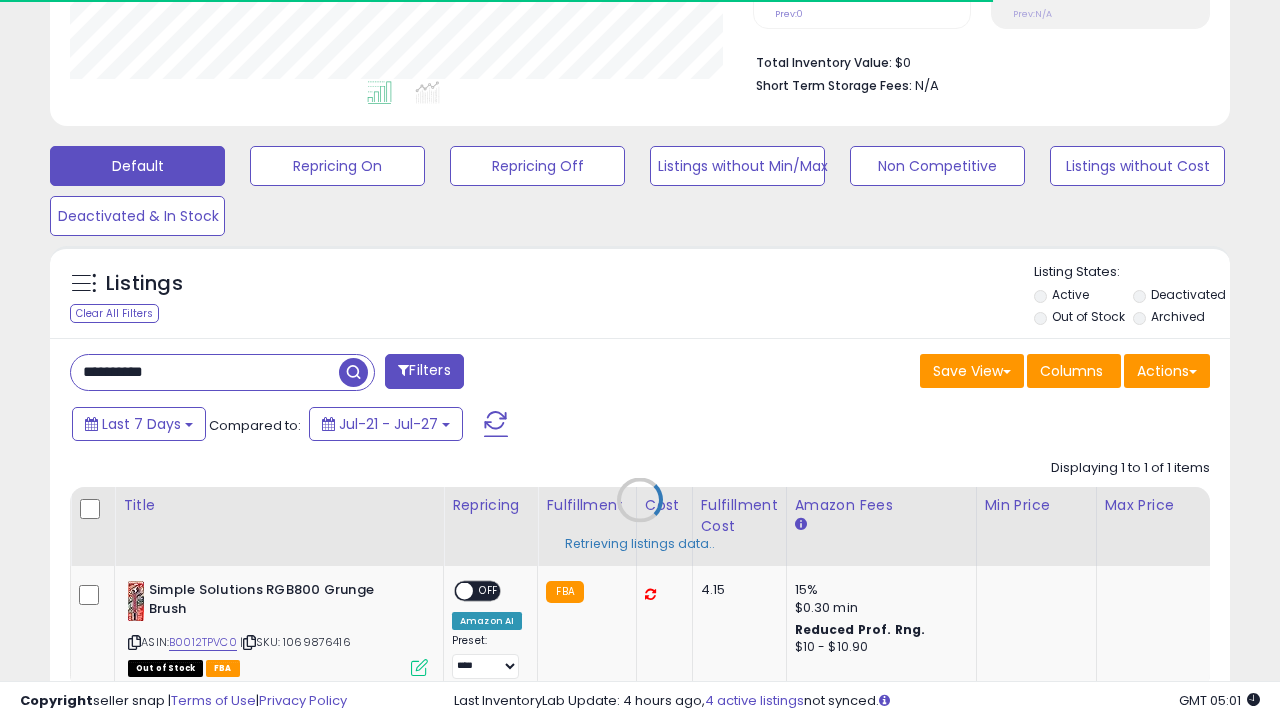 scroll, scrollTop: 510, scrollLeft: 0, axis: vertical 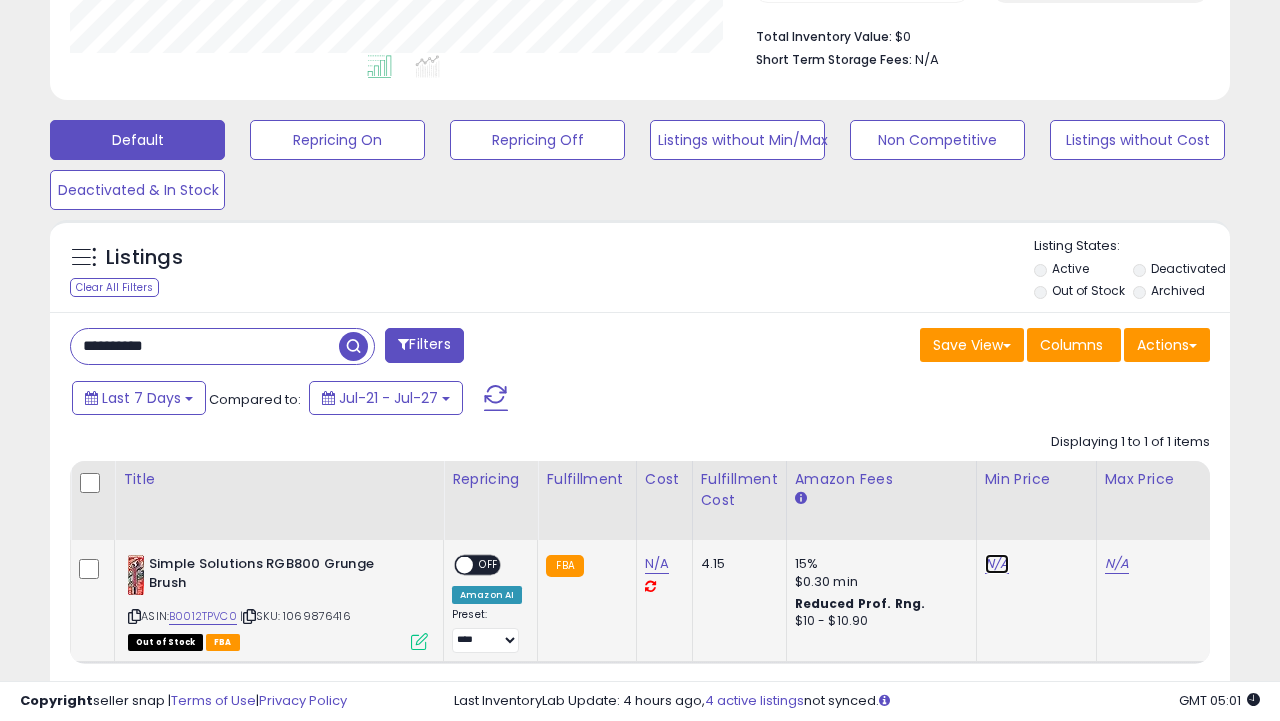 click on "N/A" at bounding box center [997, 564] 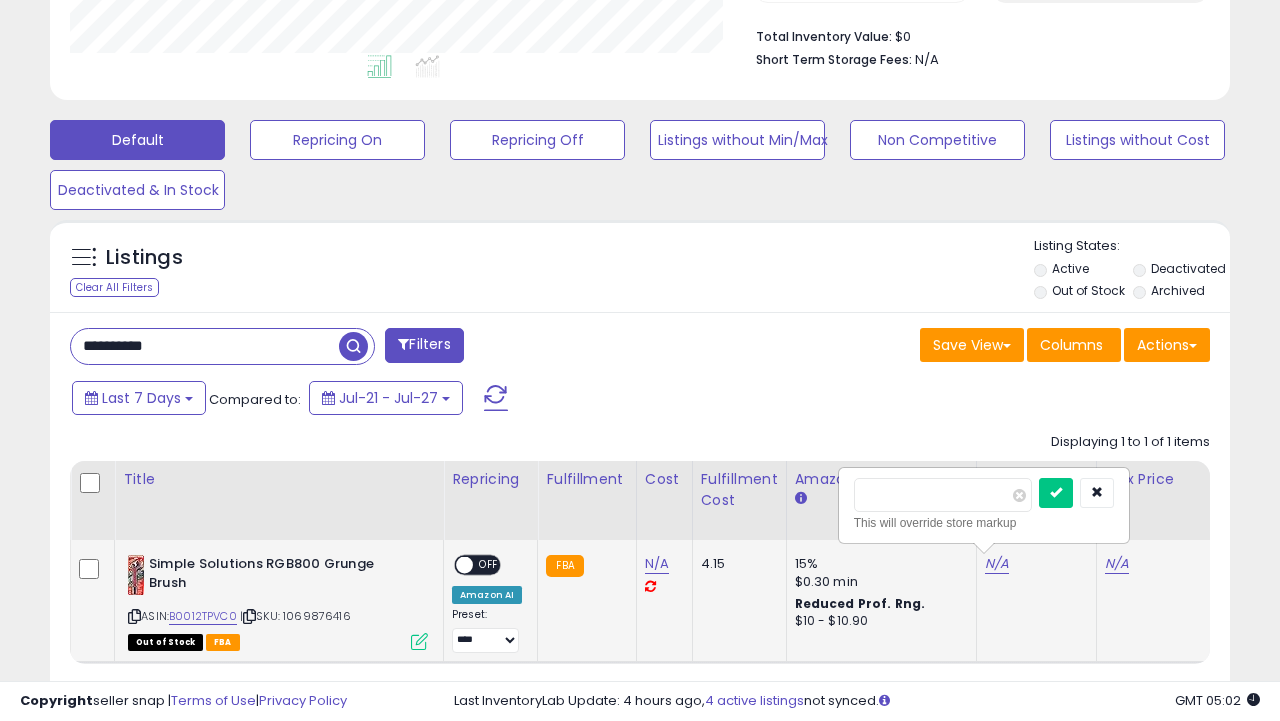 type on "*****" 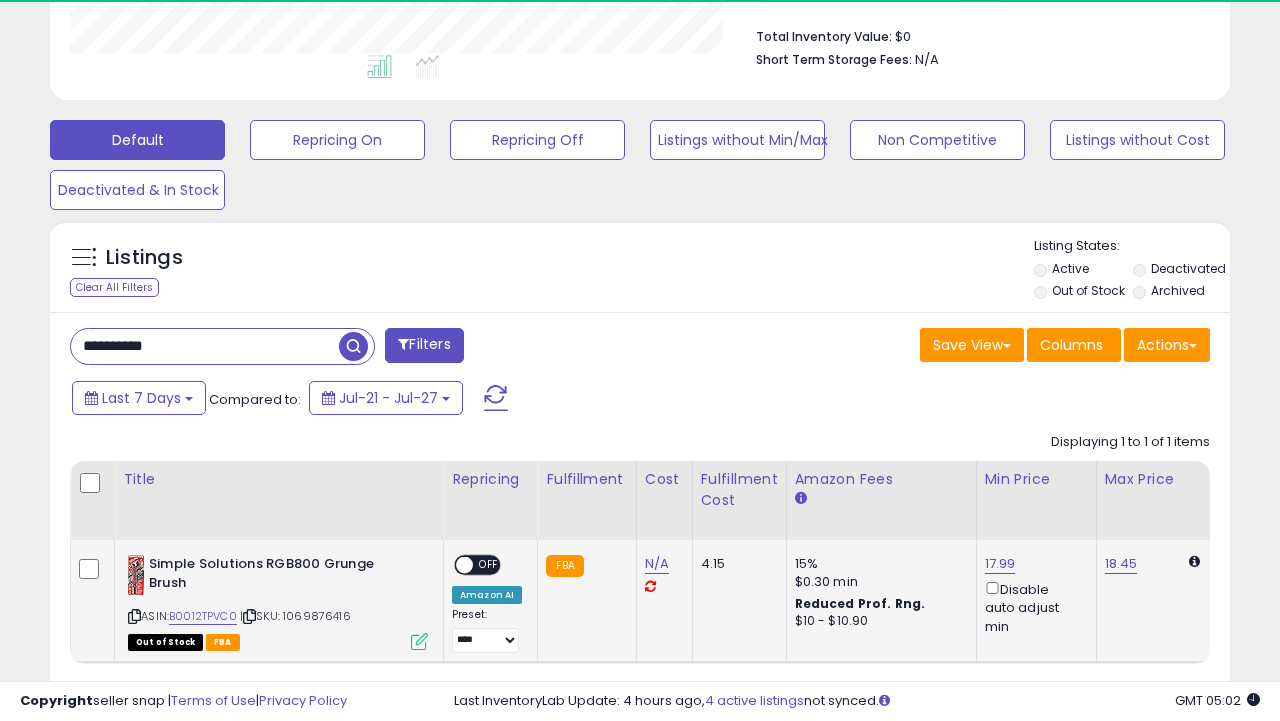 click on "OFF" at bounding box center [489, 565] 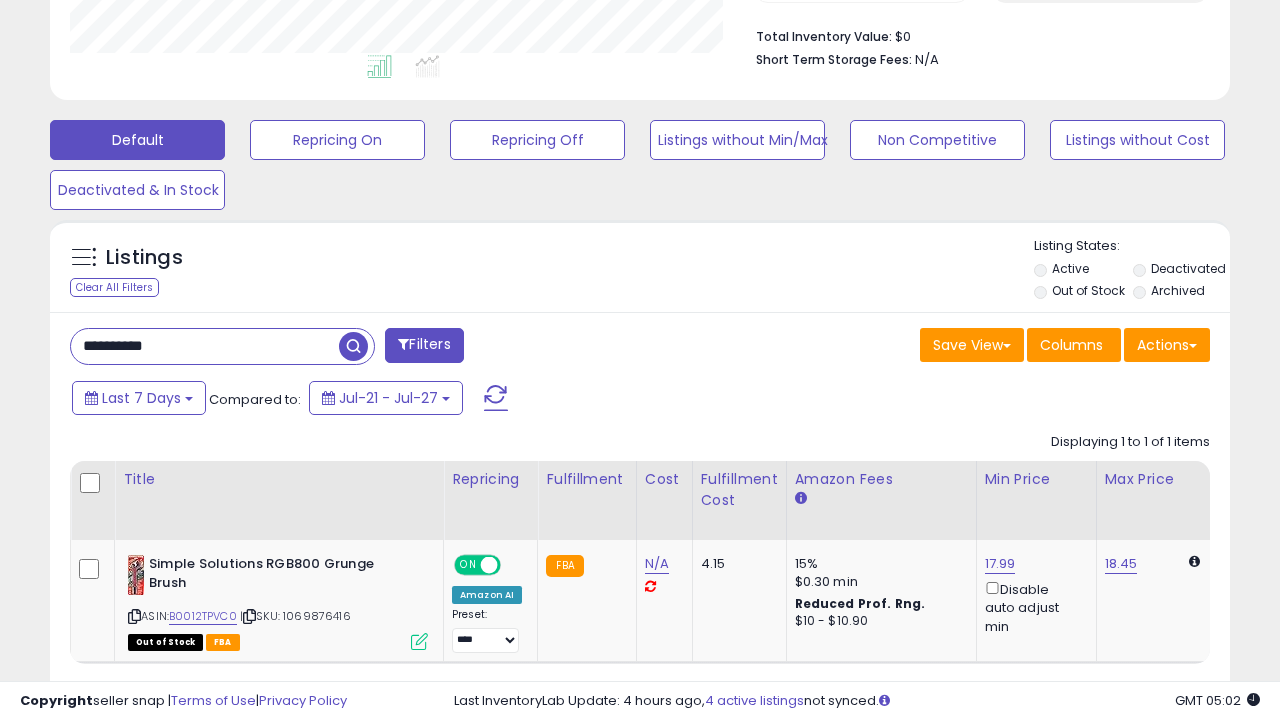 paste 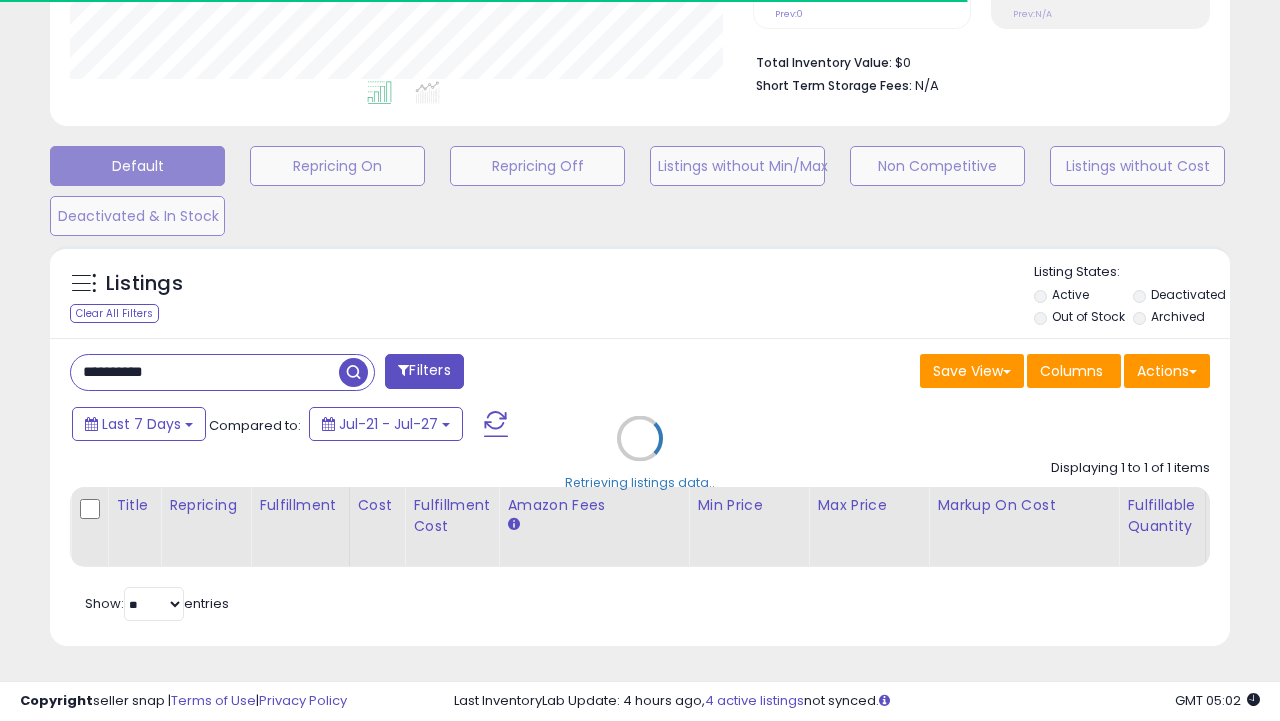 scroll, scrollTop: 510, scrollLeft: 0, axis: vertical 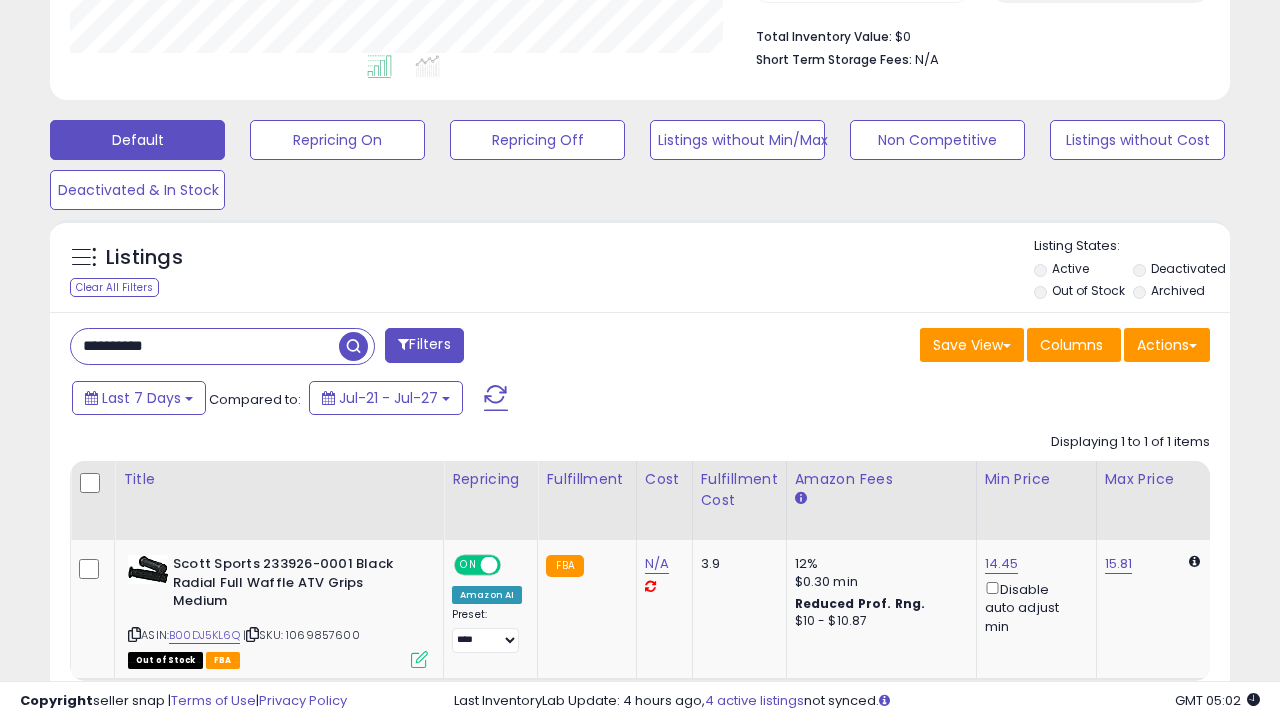 paste 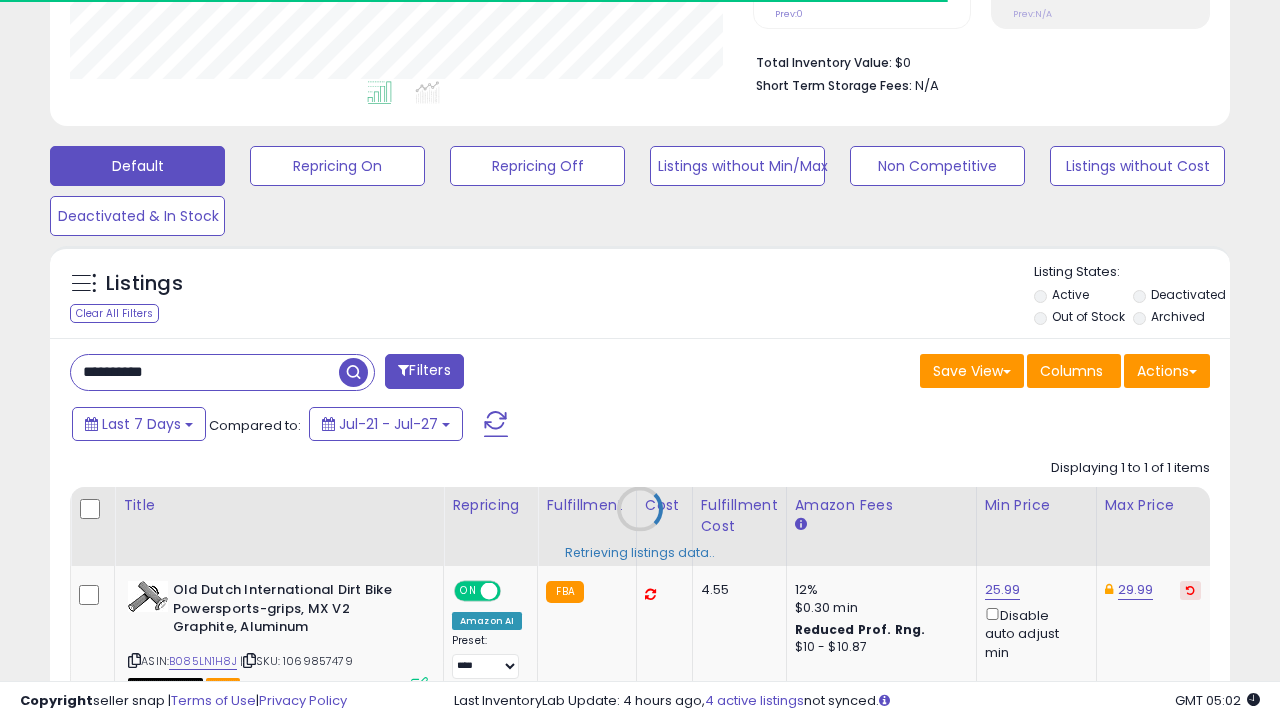 scroll, scrollTop: 510, scrollLeft: 0, axis: vertical 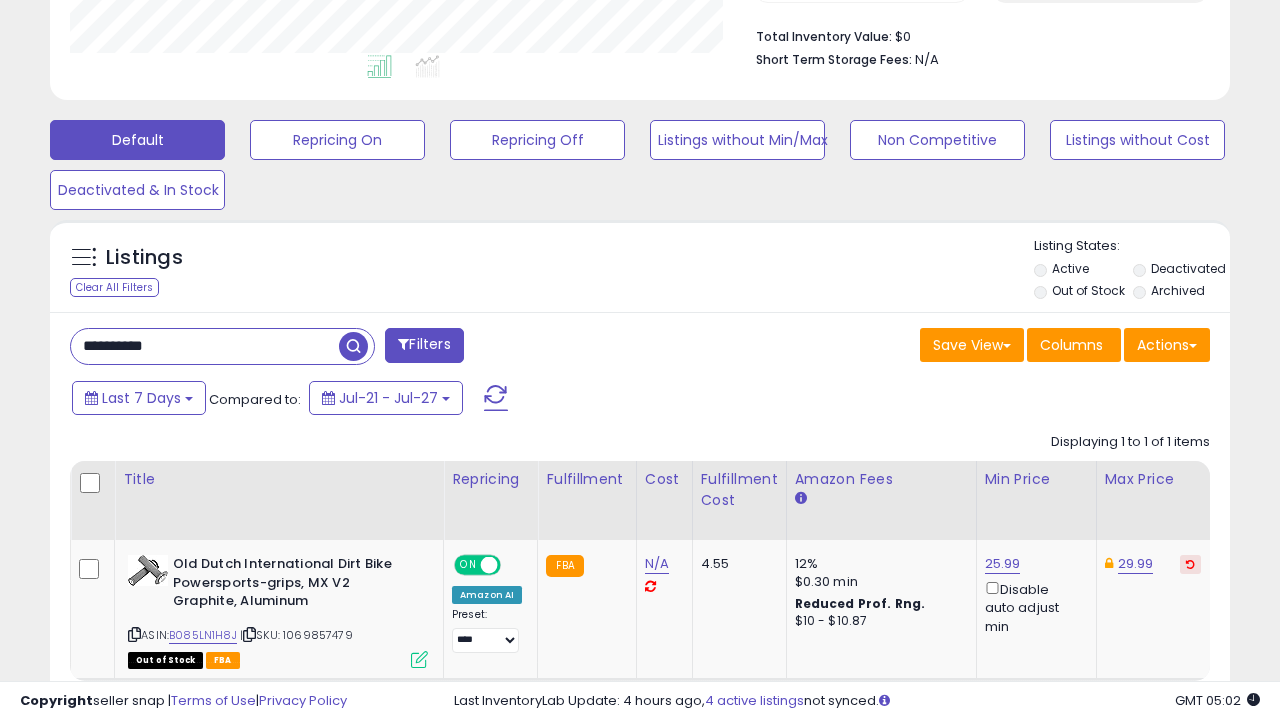 paste 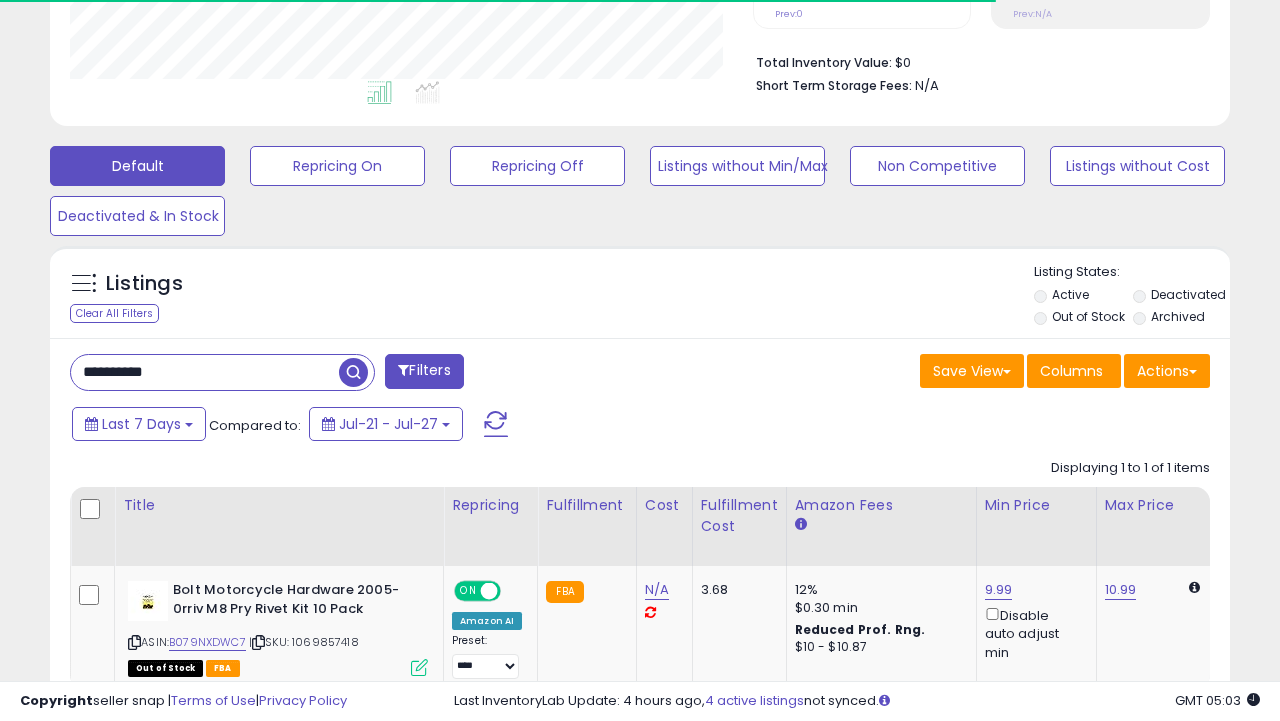 scroll, scrollTop: 510, scrollLeft: 0, axis: vertical 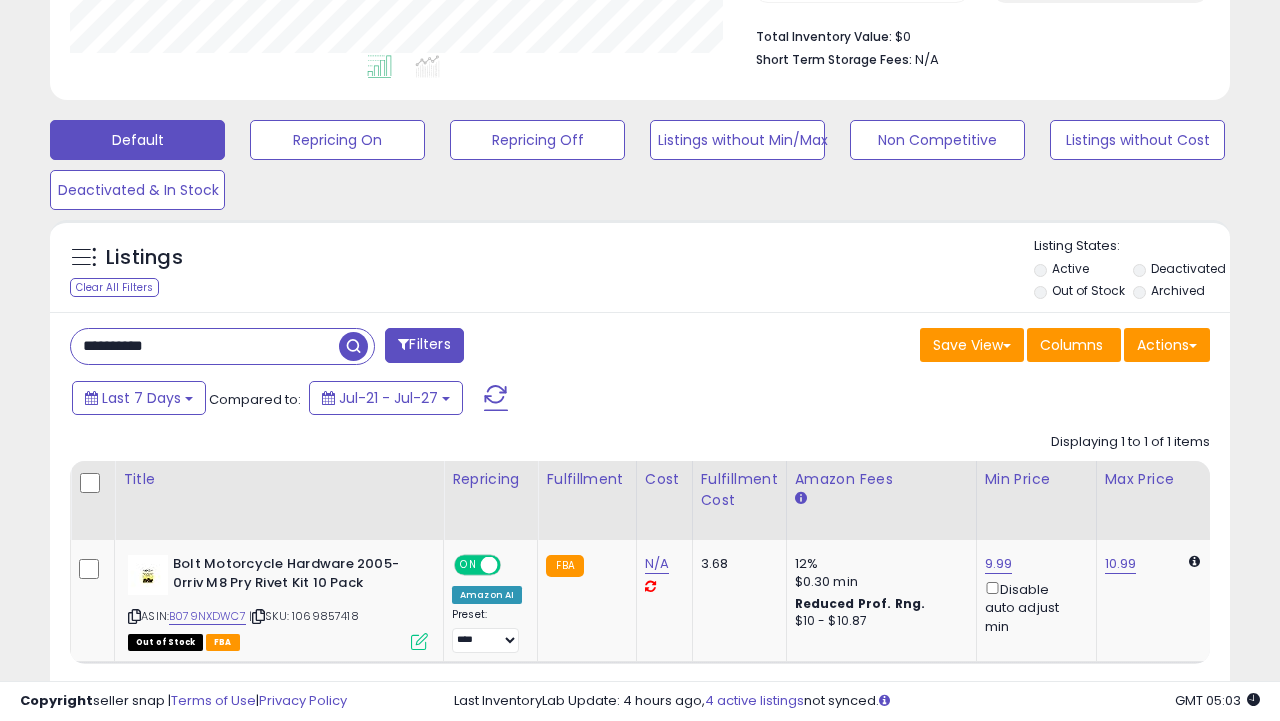 paste 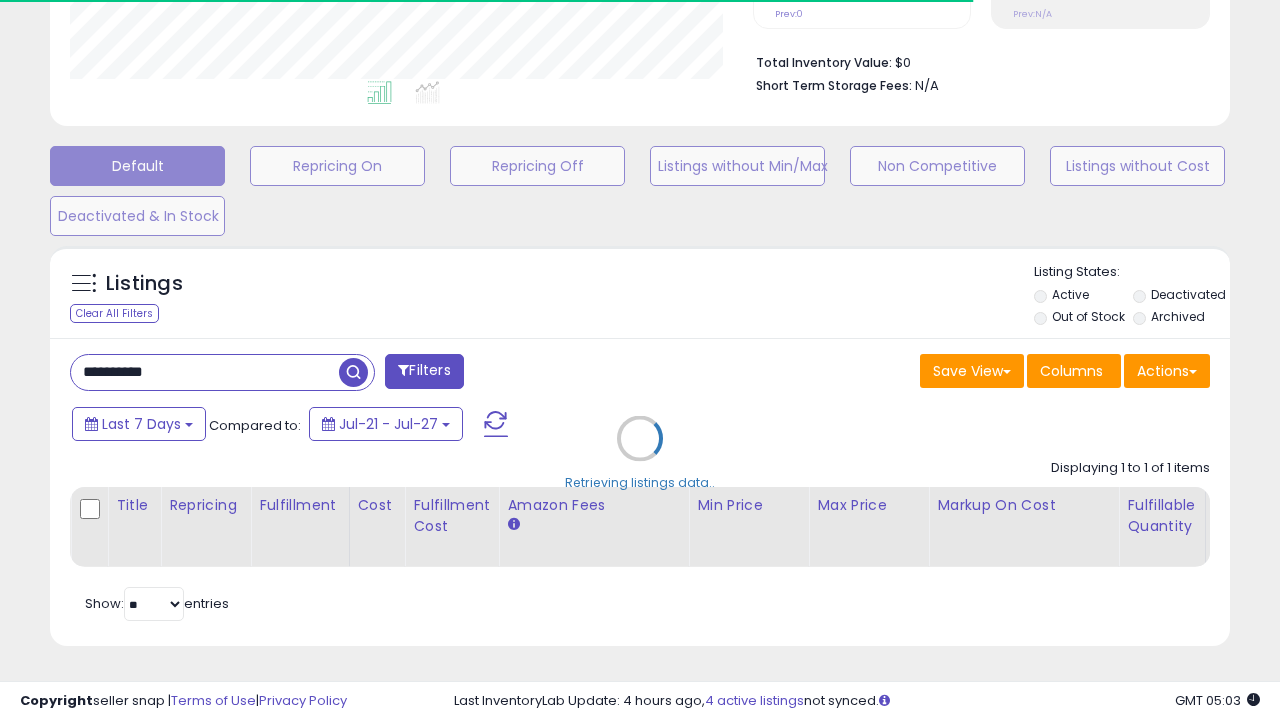 scroll, scrollTop: 510, scrollLeft: 0, axis: vertical 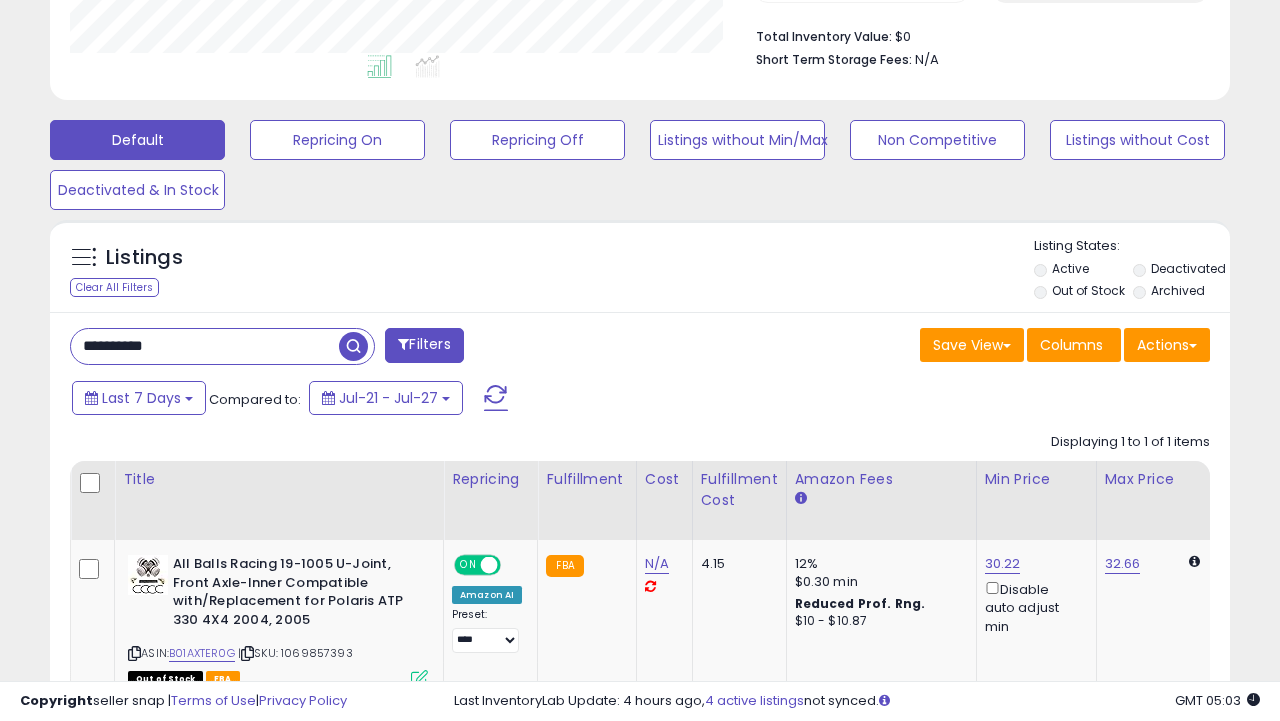 paste 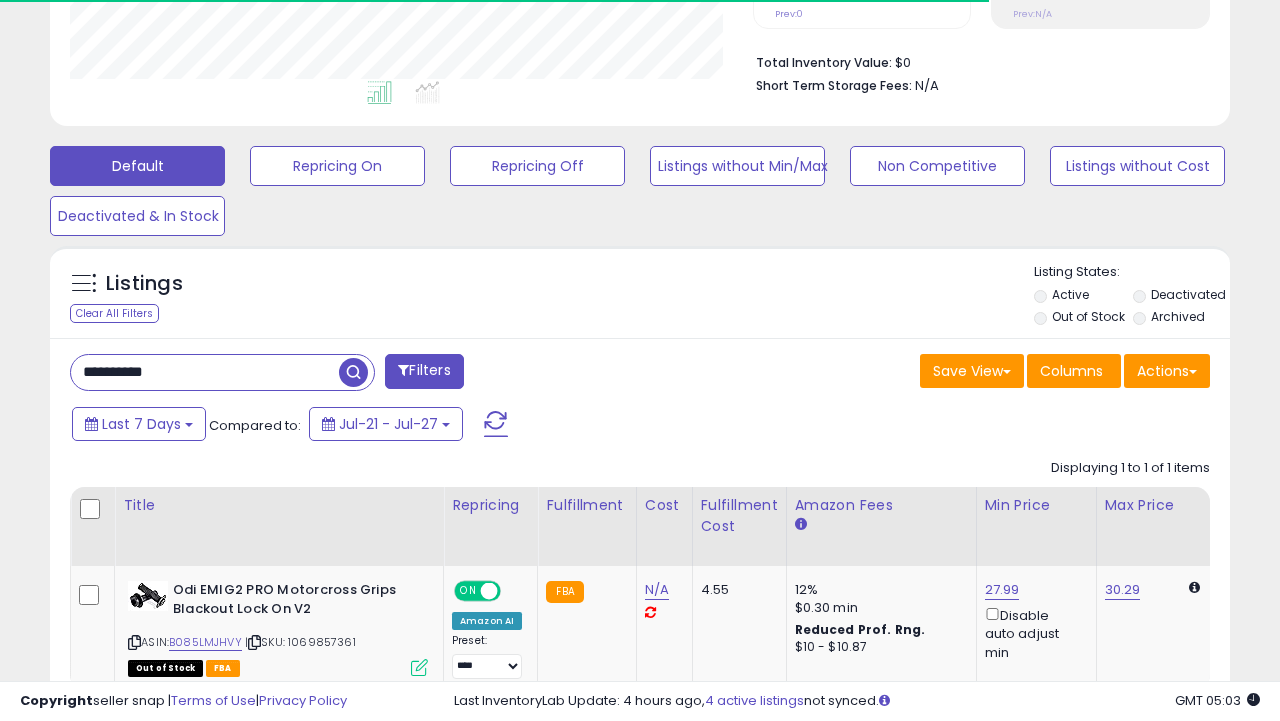 scroll, scrollTop: 510, scrollLeft: 0, axis: vertical 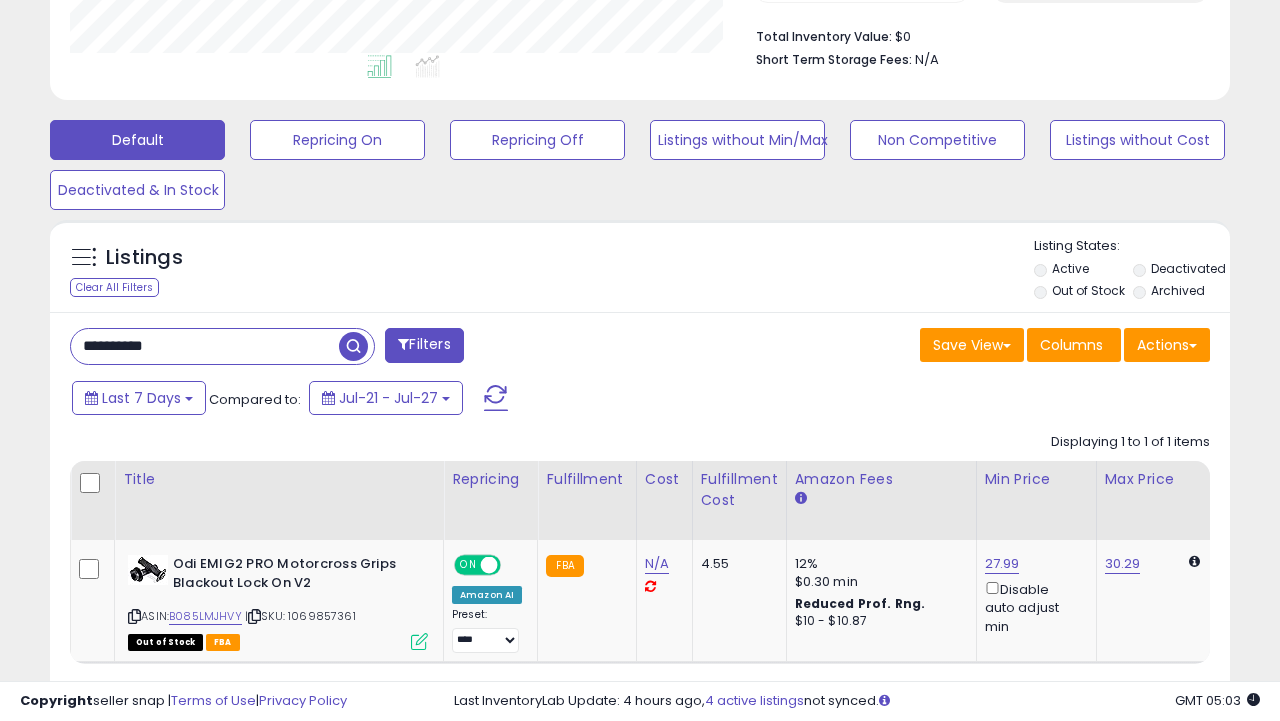 paste 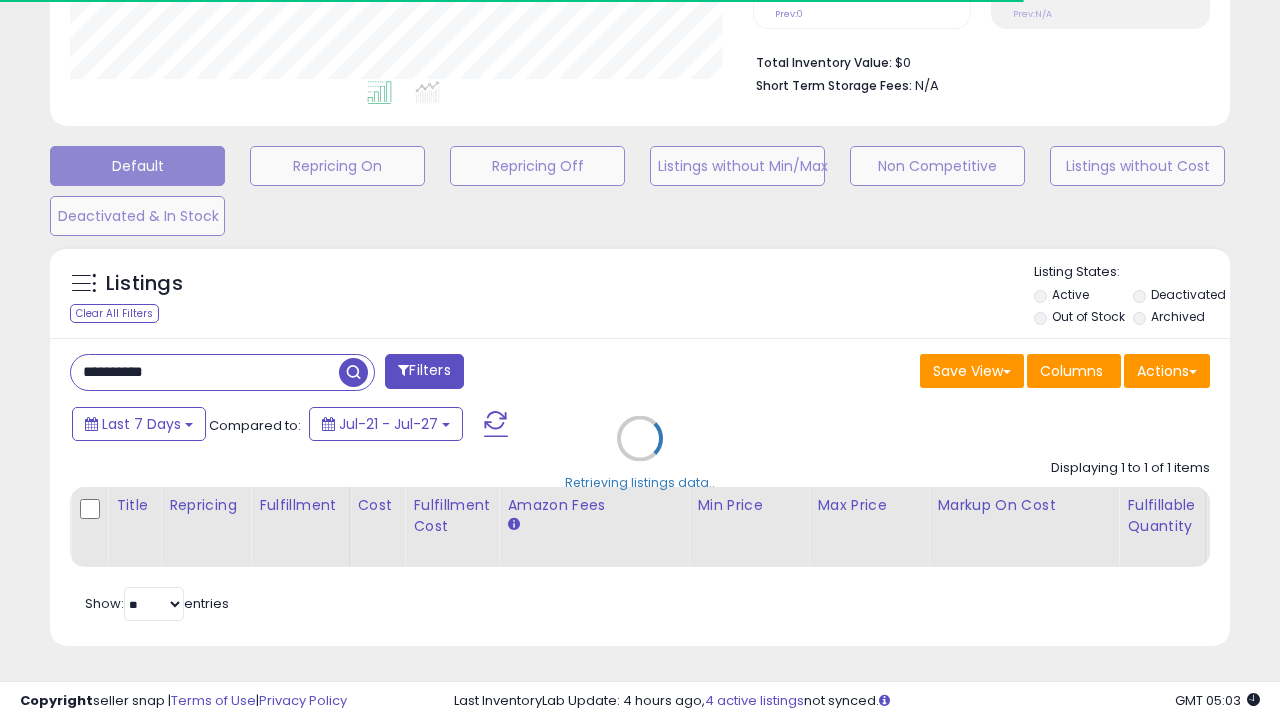scroll, scrollTop: 510, scrollLeft: 0, axis: vertical 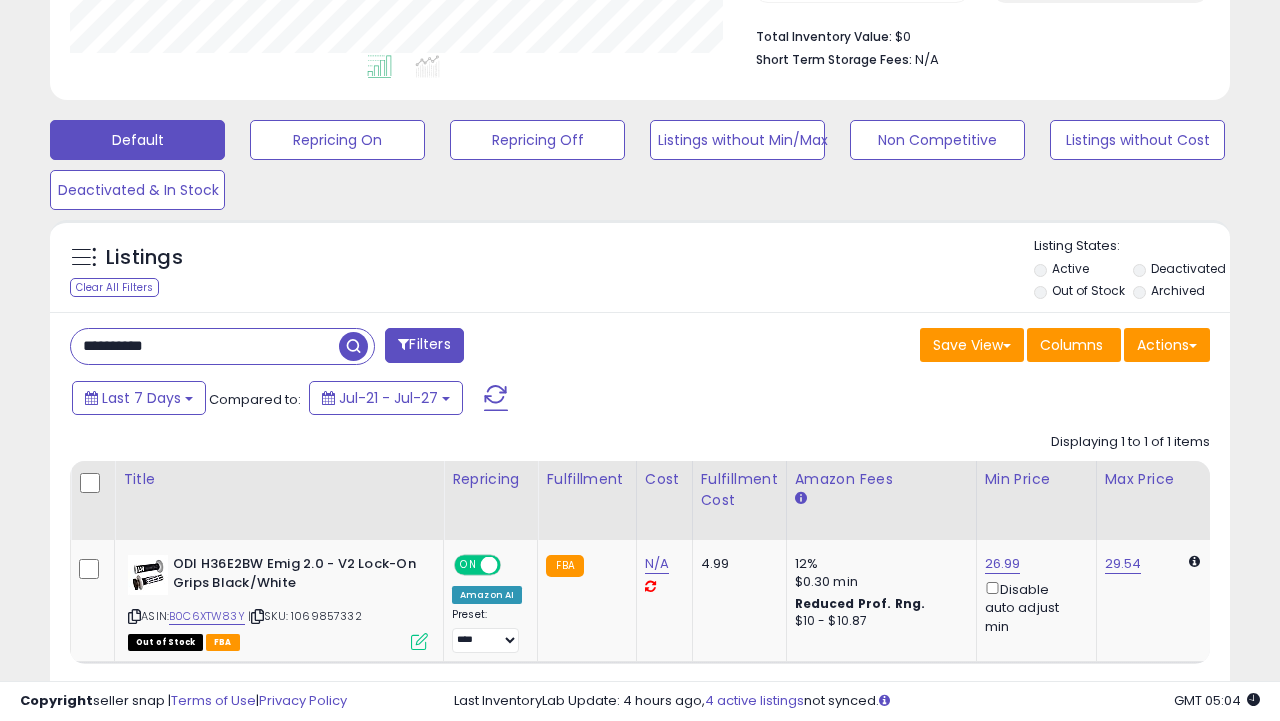 paste 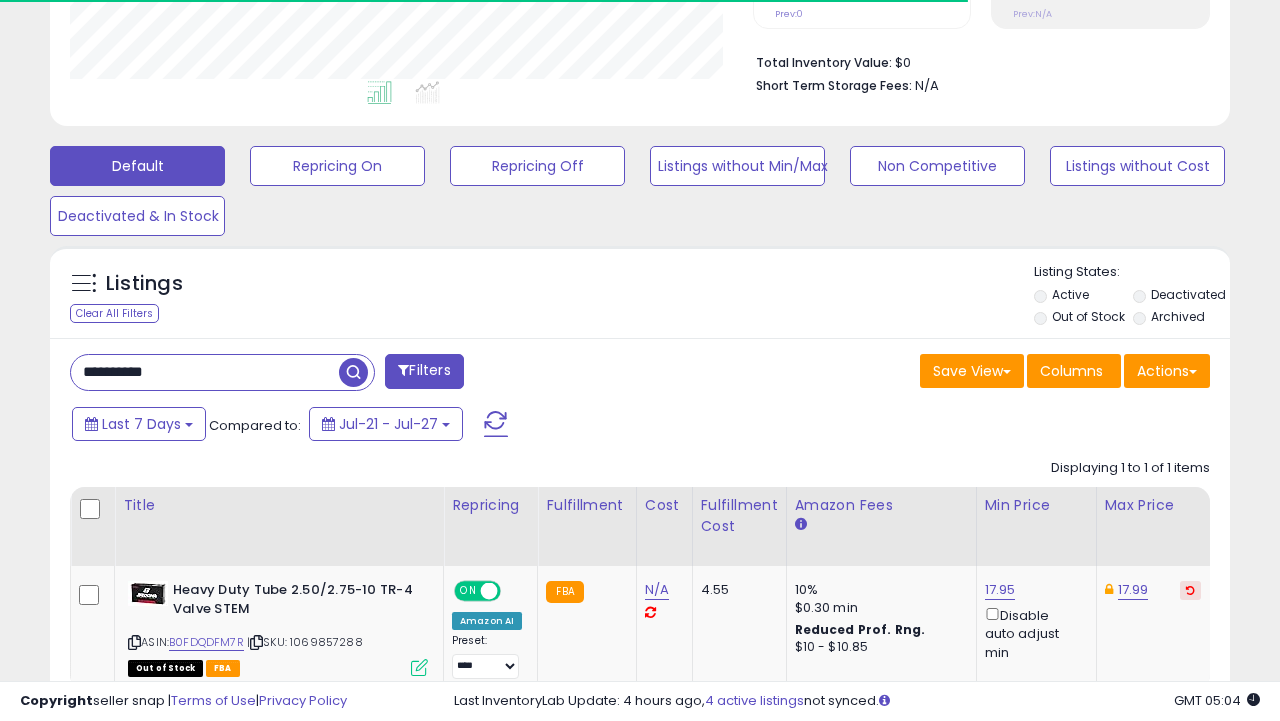 scroll, scrollTop: 510, scrollLeft: 0, axis: vertical 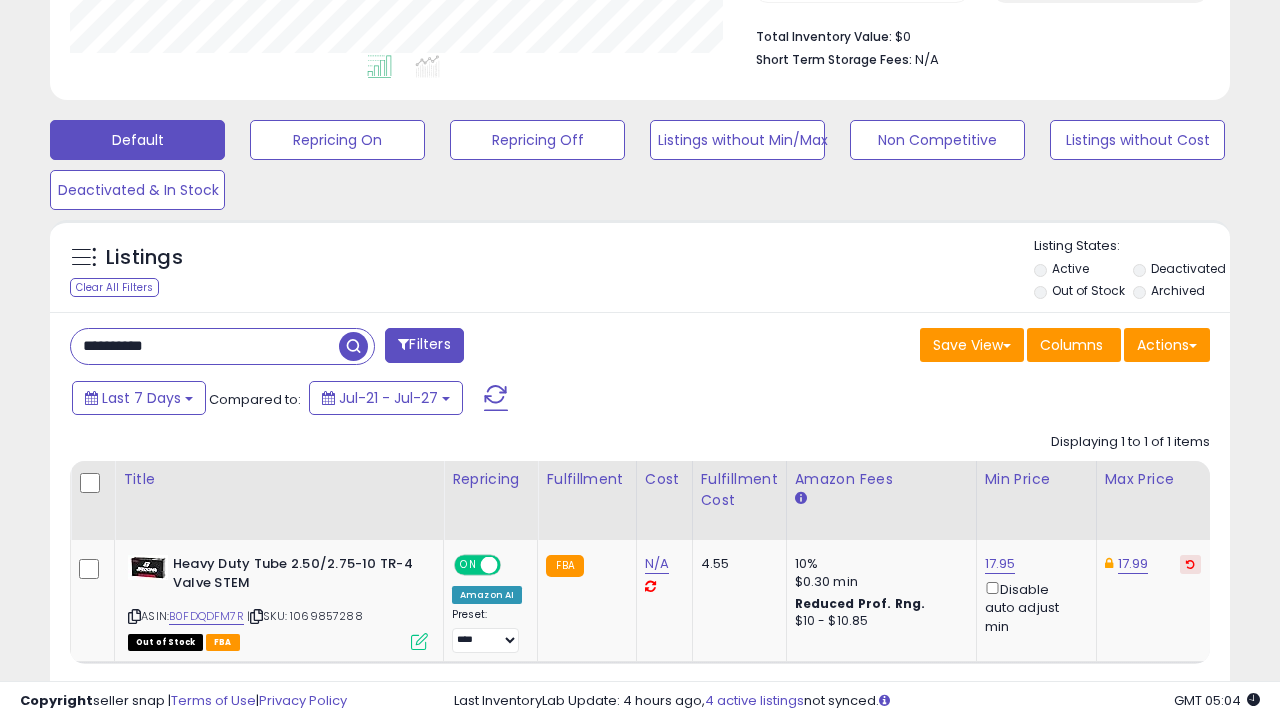 paste 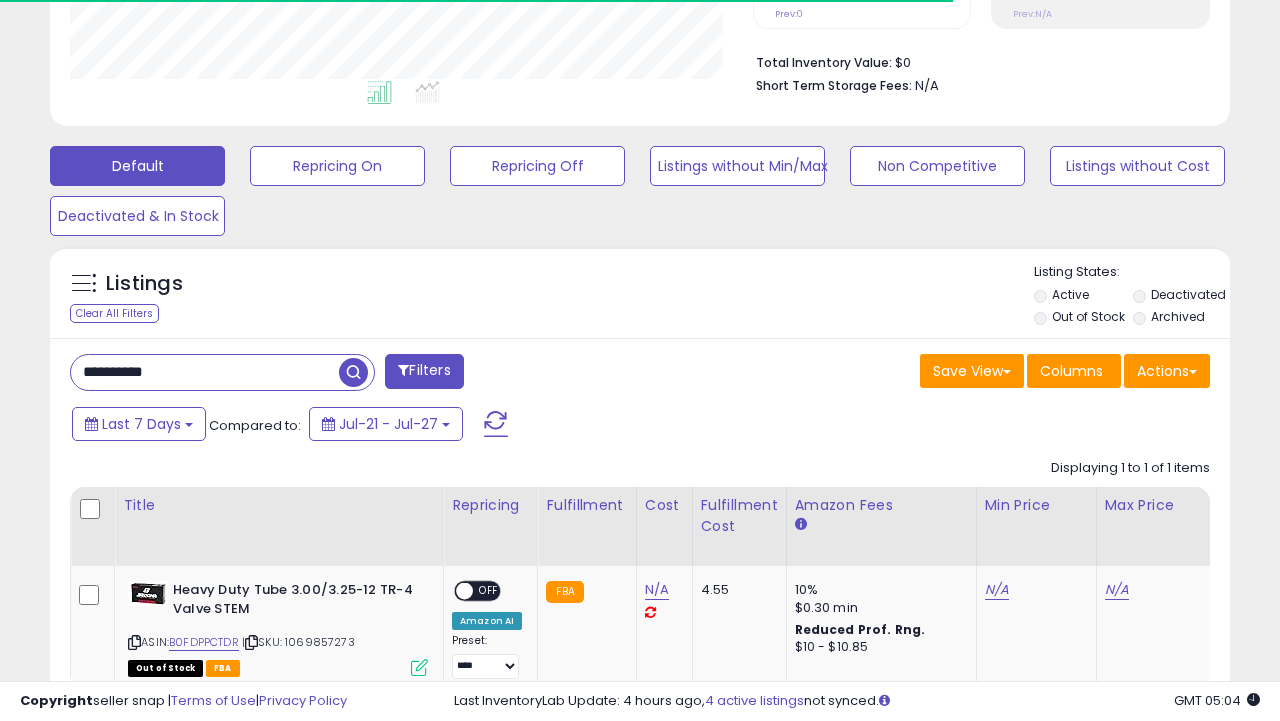 scroll, scrollTop: 510, scrollLeft: 0, axis: vertical 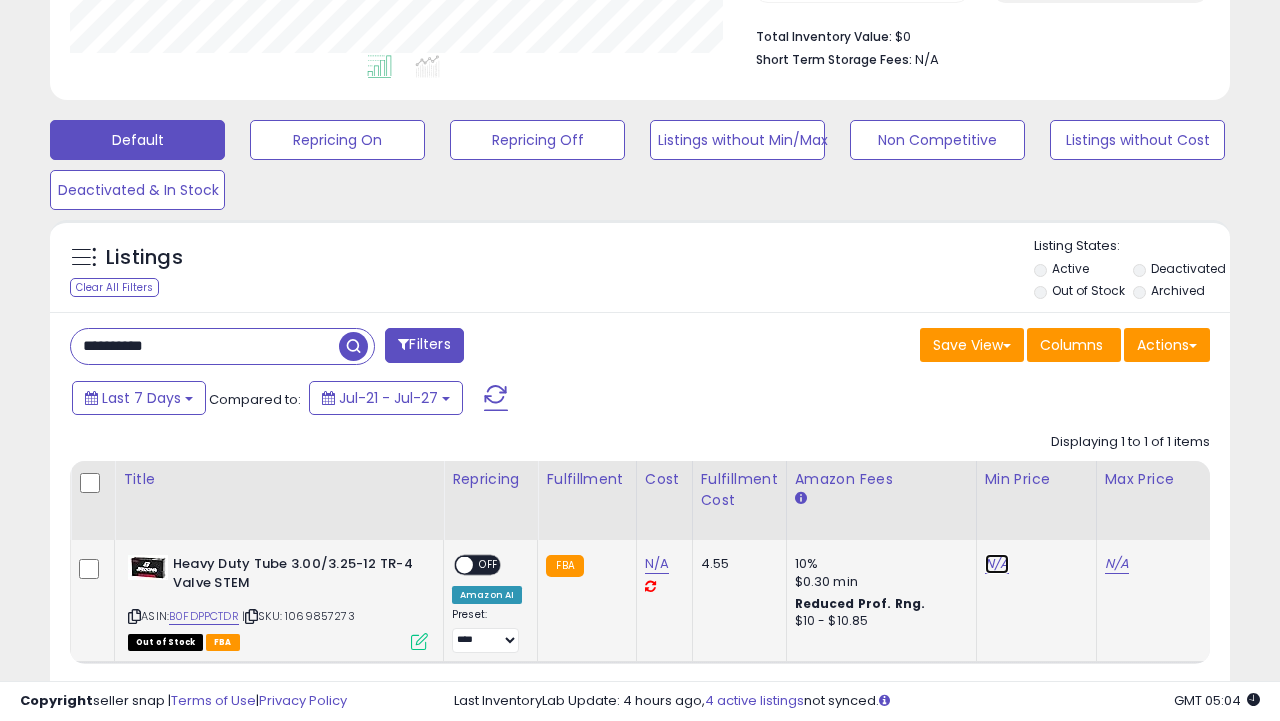 click on "N/A" at bounding box center [997, 564] 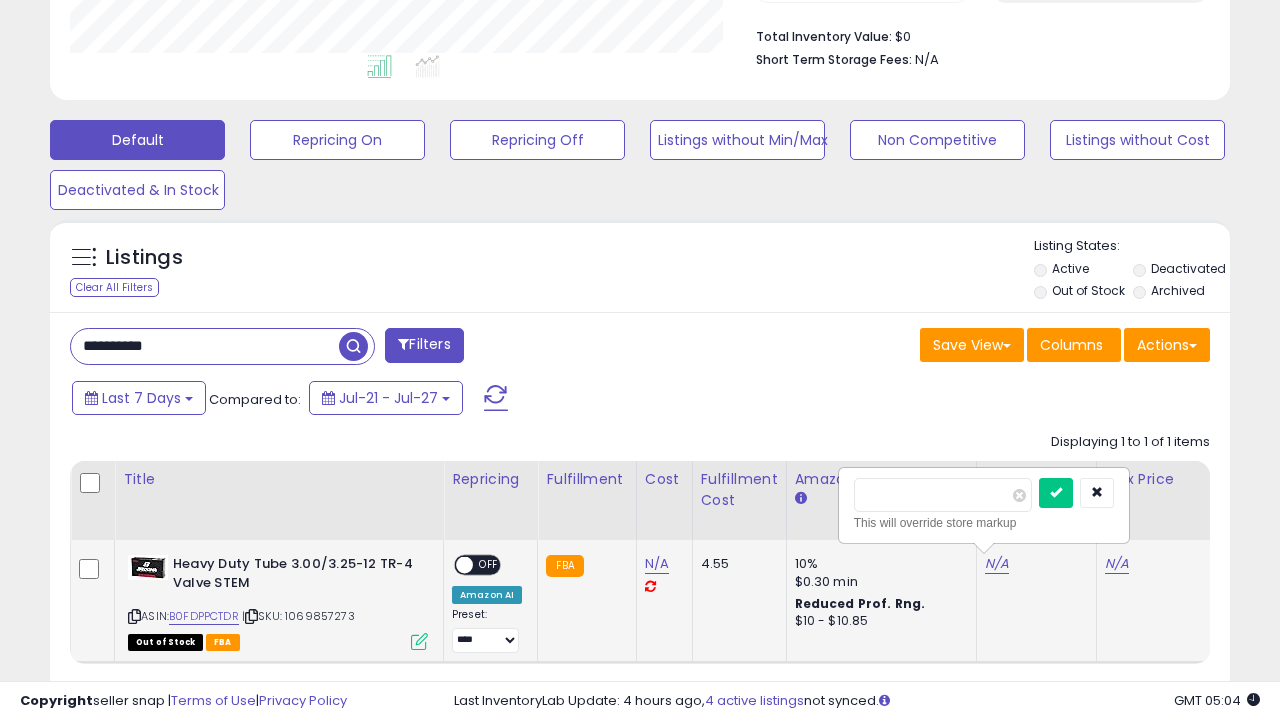 type on "*****" 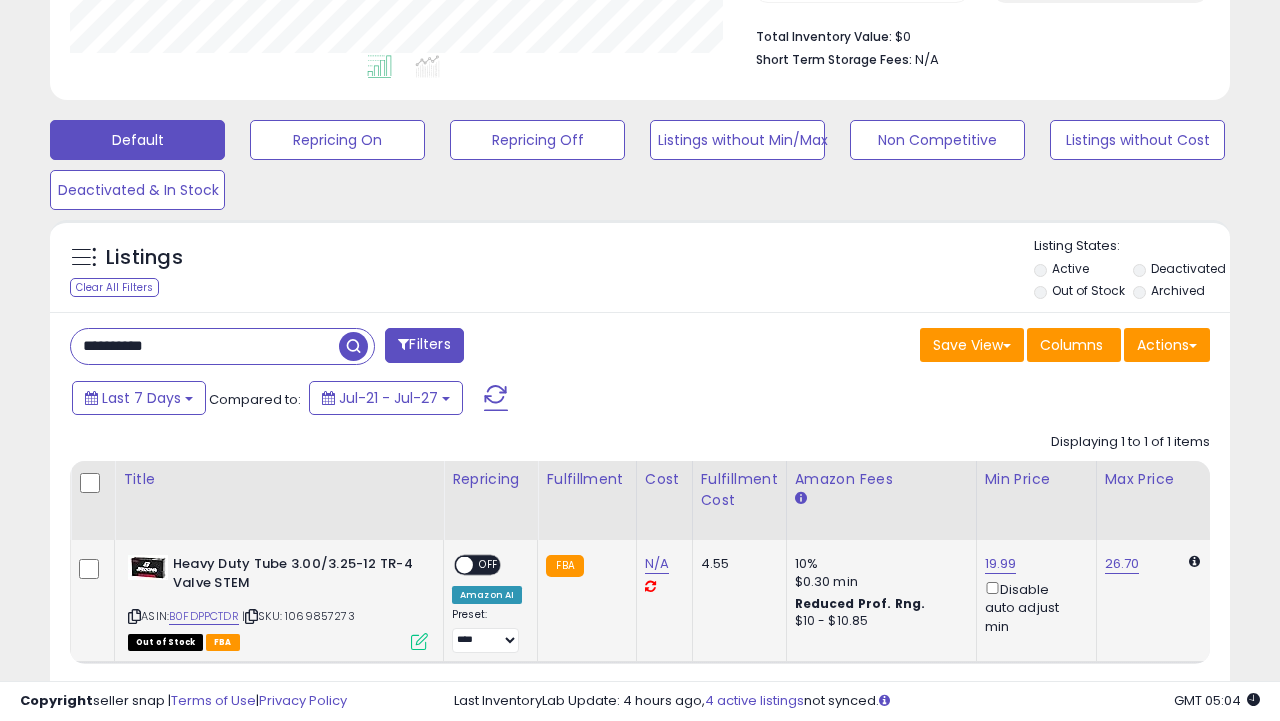 click at bounding box center [464, 565] 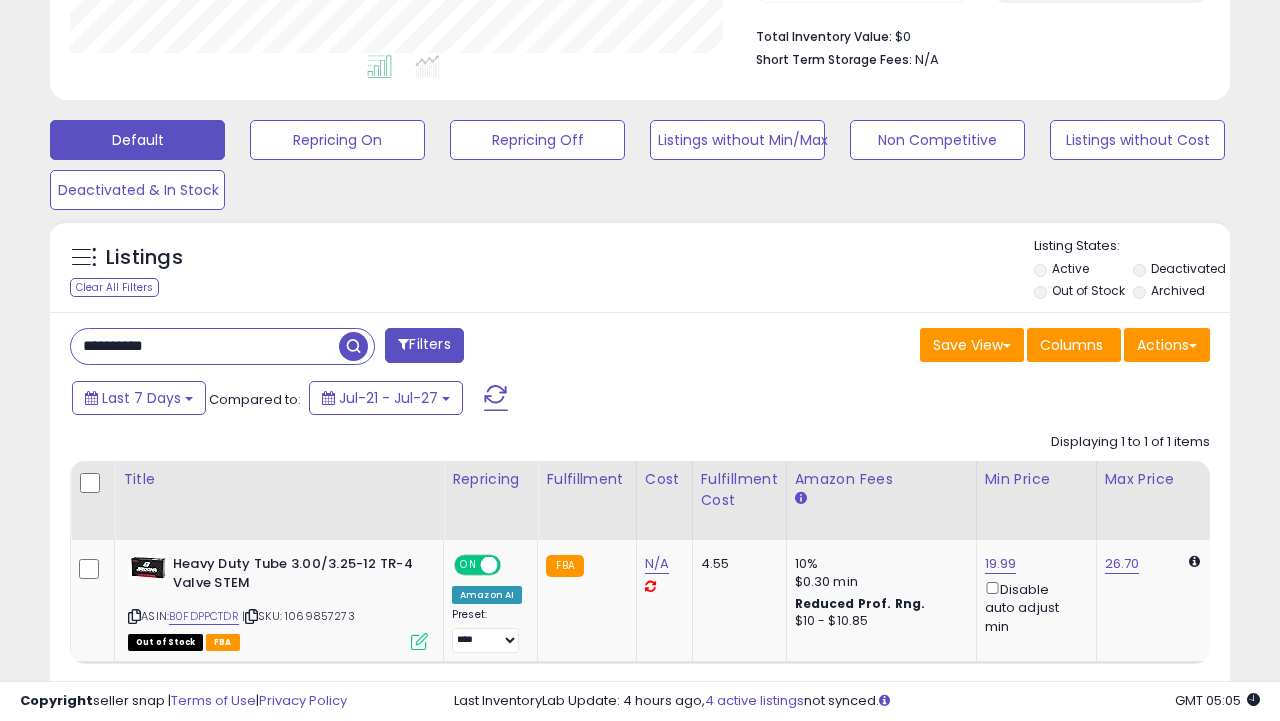 paste 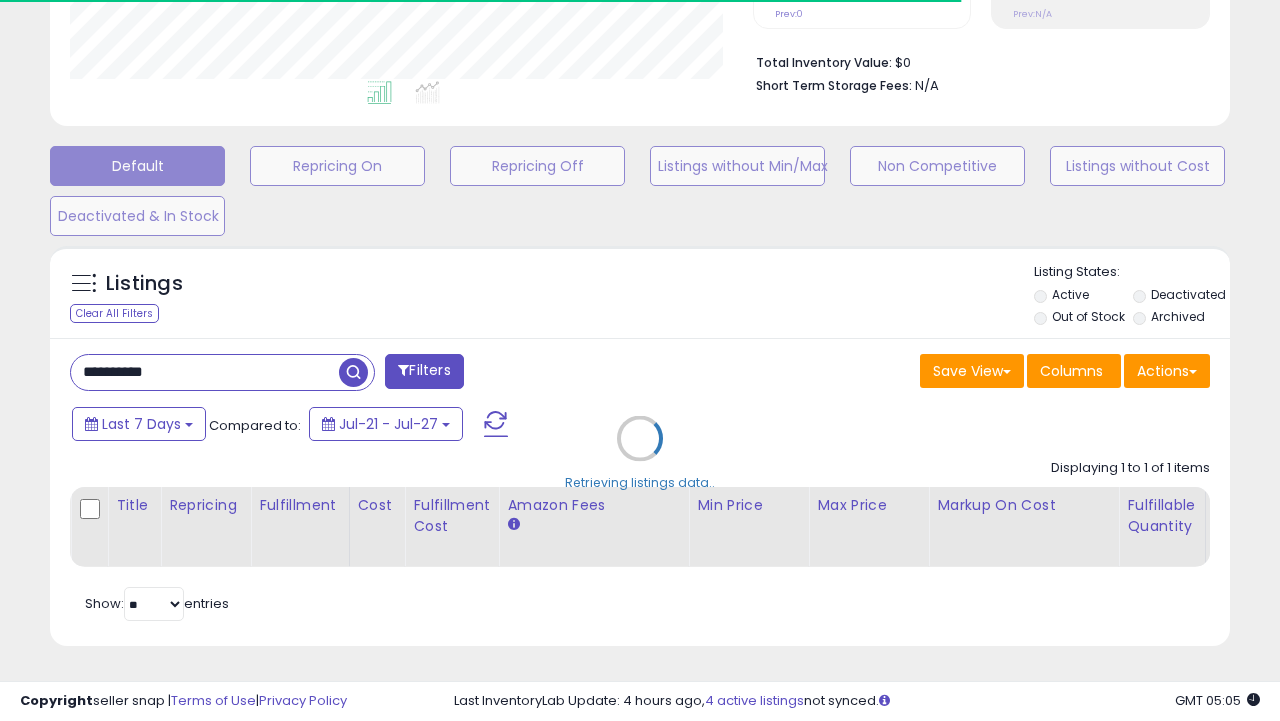 scroll, scrollTop: 510, scrollLeft: 0, axis: vertical 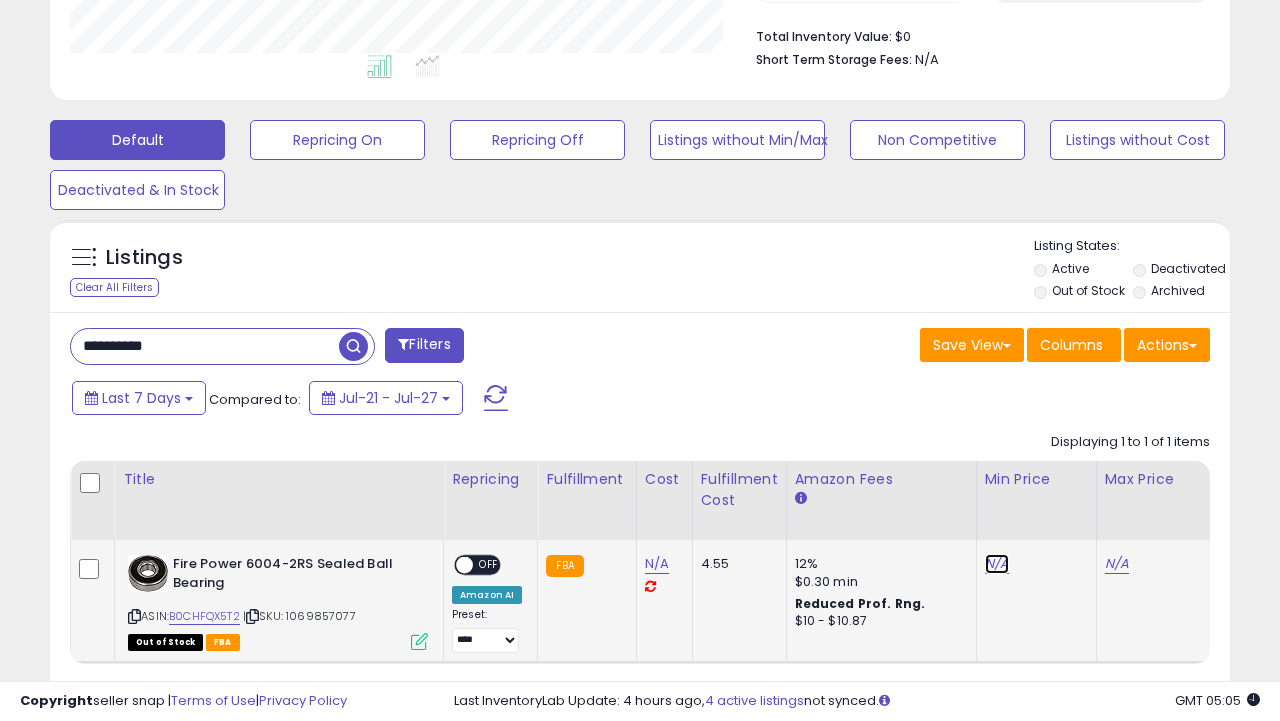 click on "N/A" at bounding box center [997, 564] 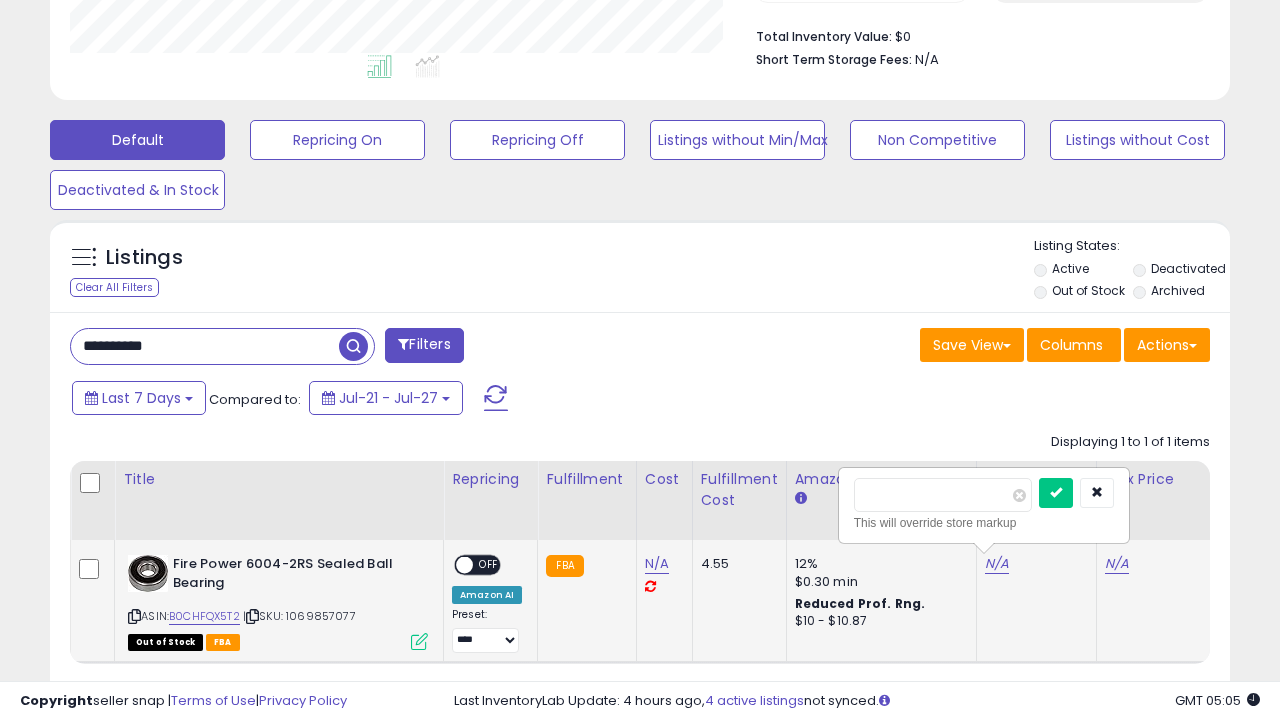 type on "*****" 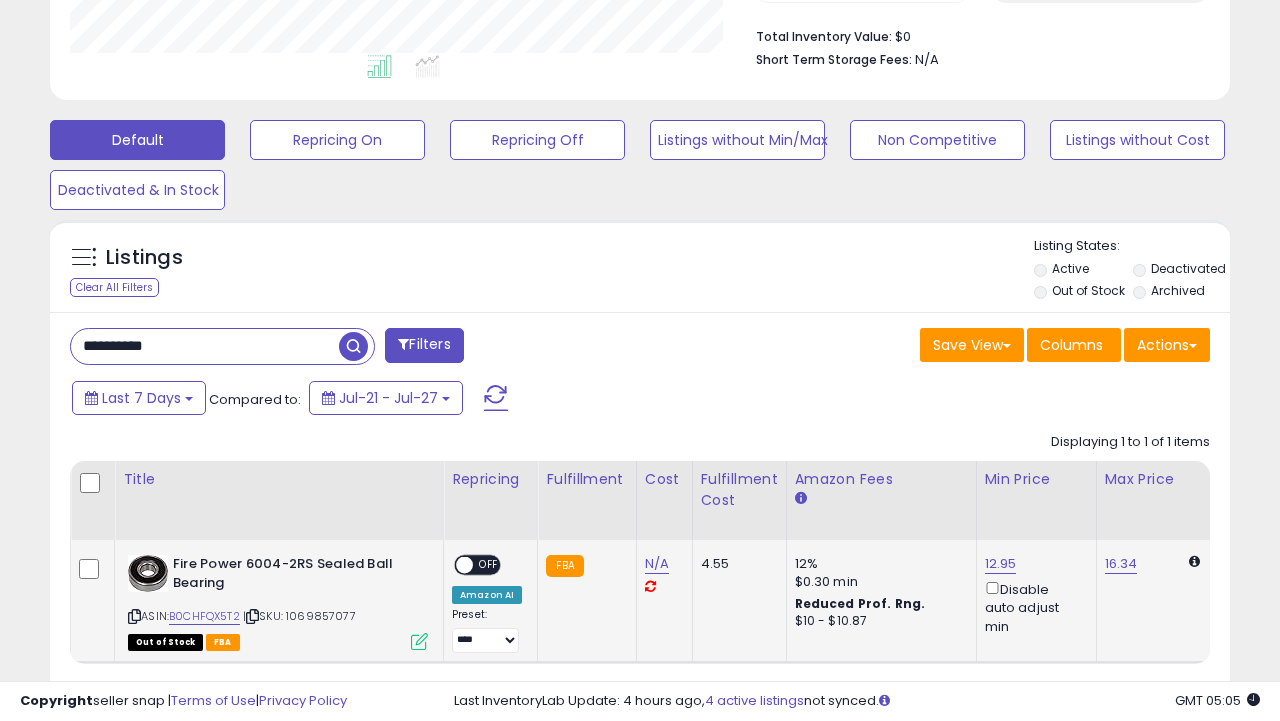 click on "OFF" at bounding box center (489, 565) 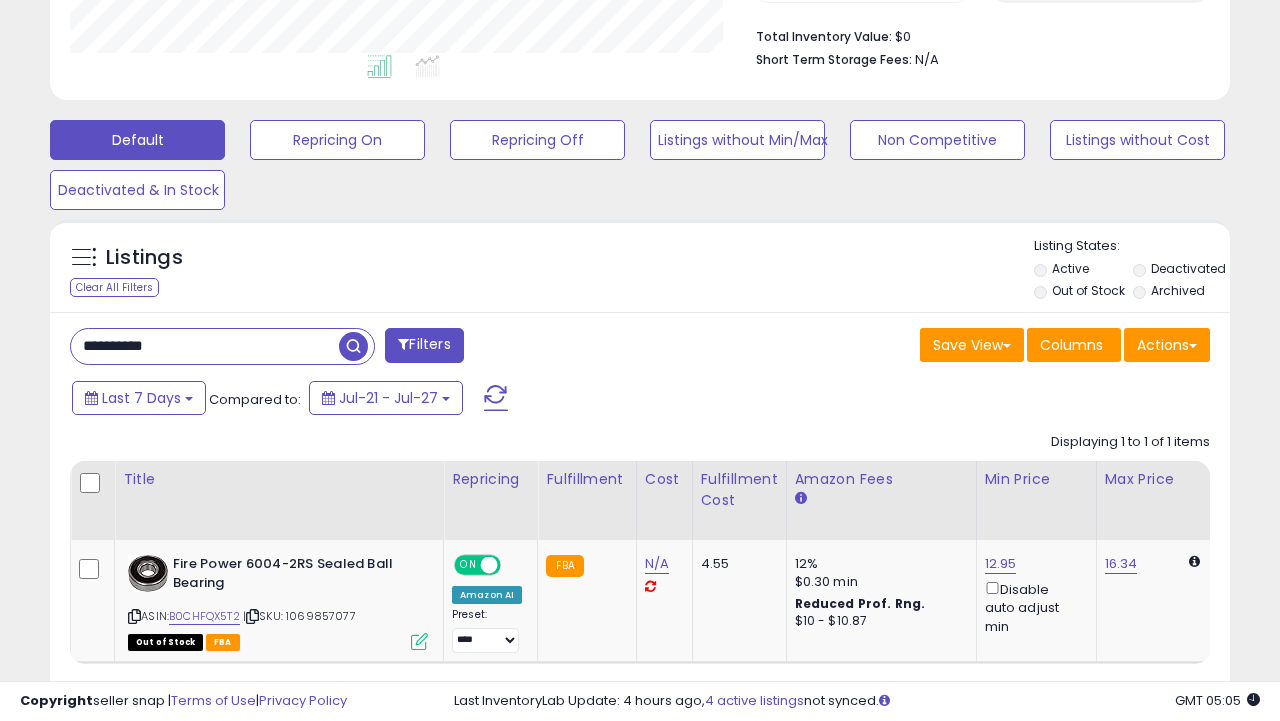 paste 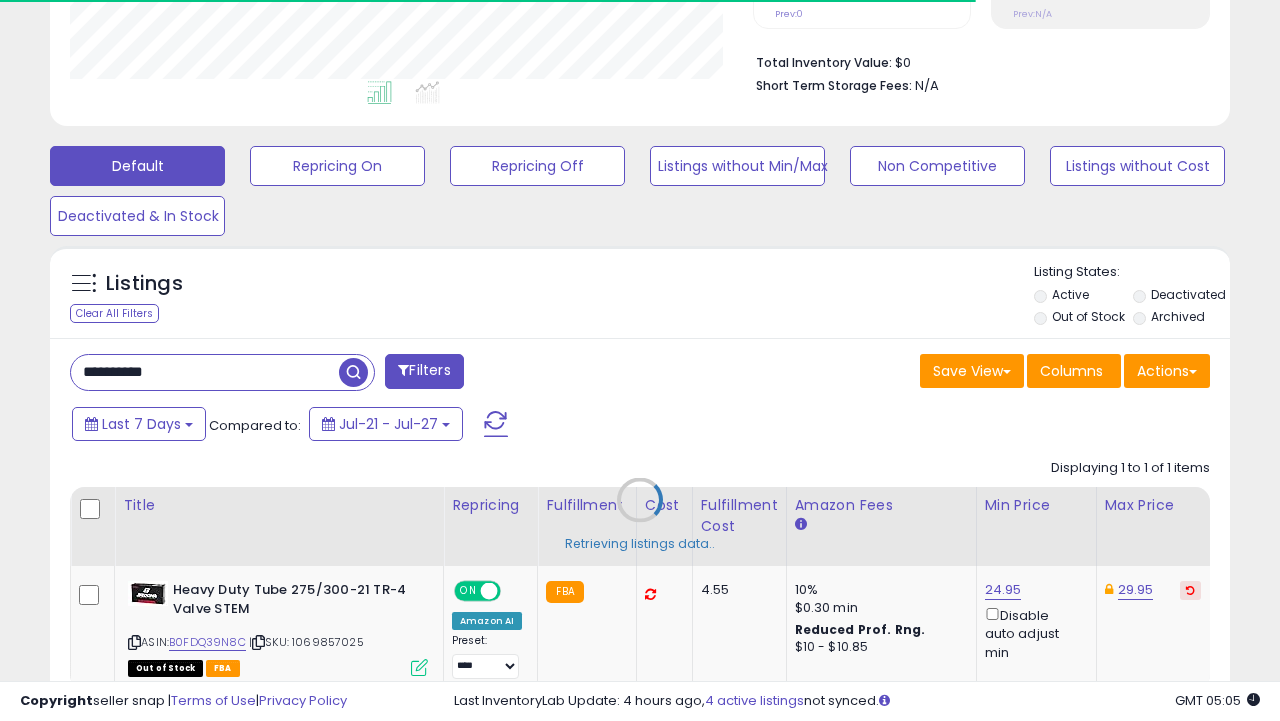 scroll, scrollTop: 510, scrollLeft: 0, axis: vertical 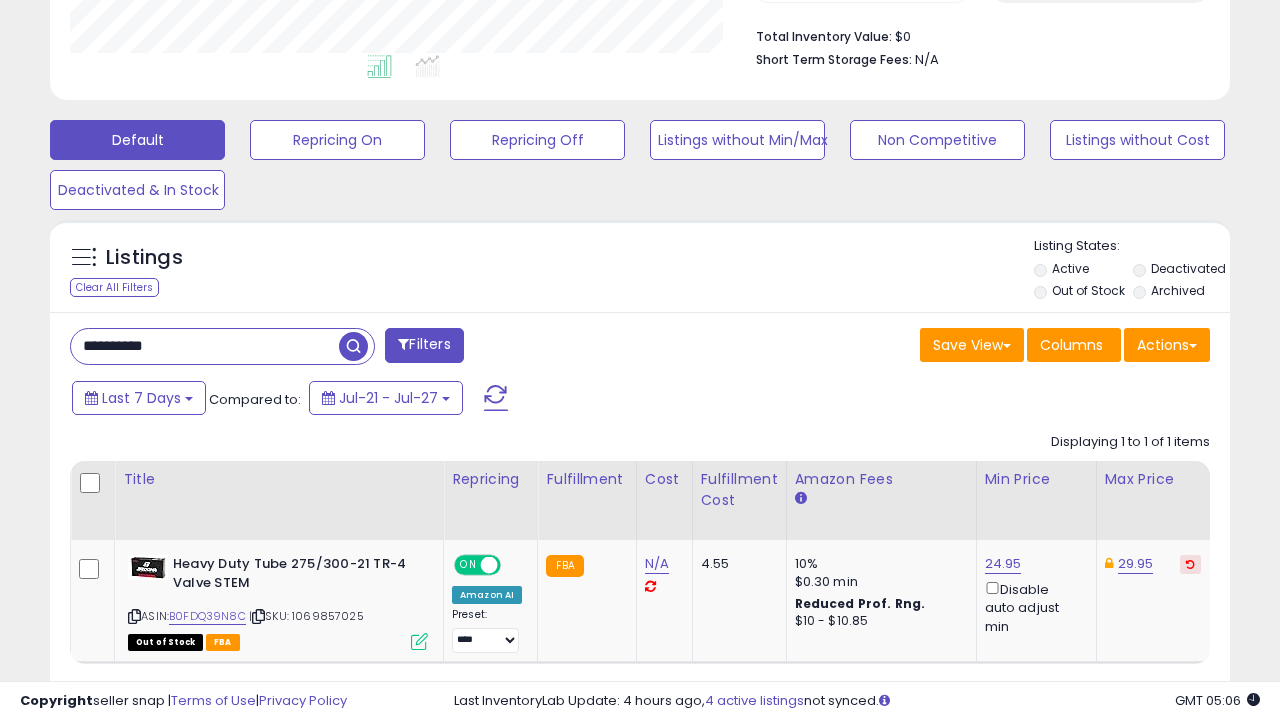 paste 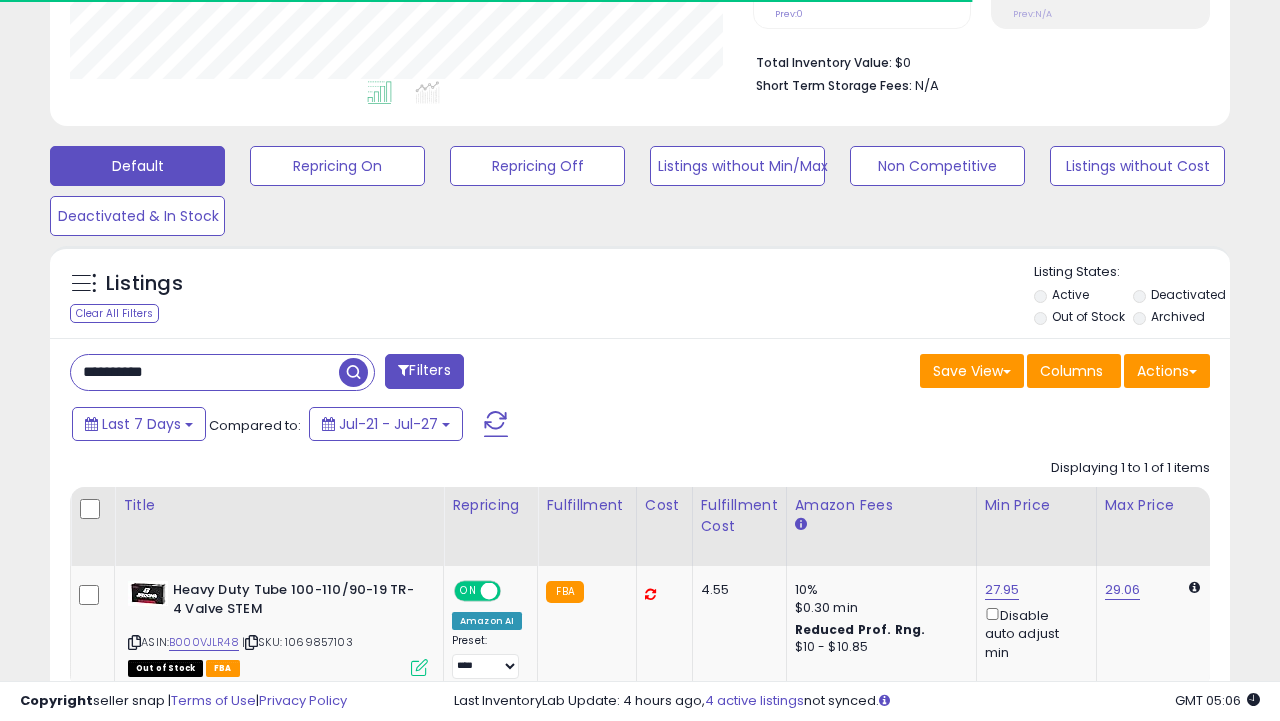scroll, scrollTop: 510, scrollLeft: 0, axis: vertical 